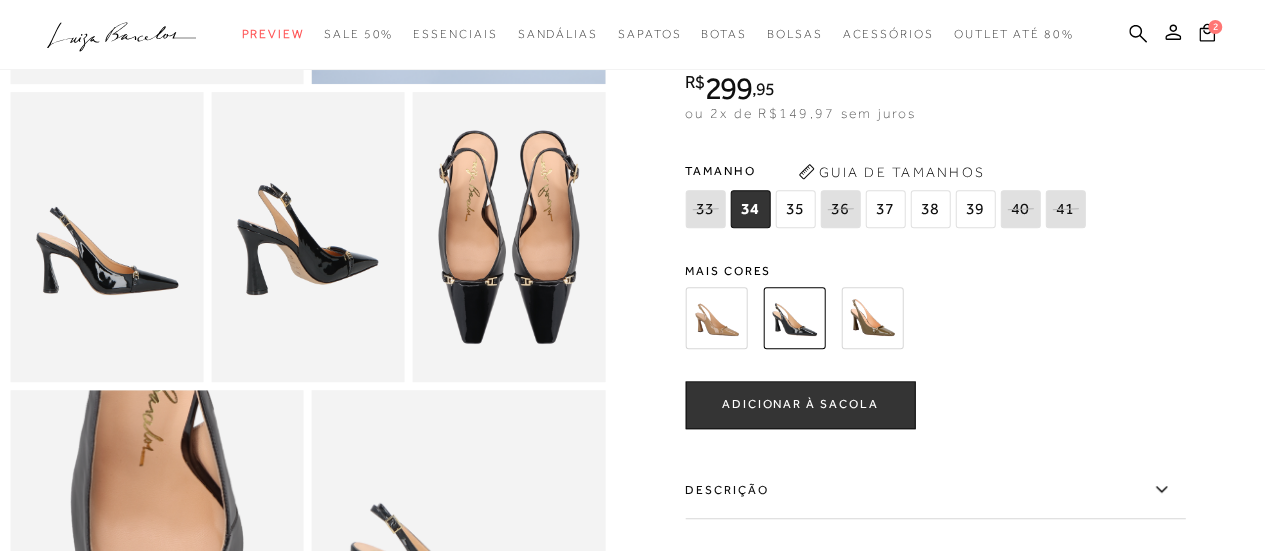 scroll, scrollTop: 600, scrollLeft: 0, axis: vertical 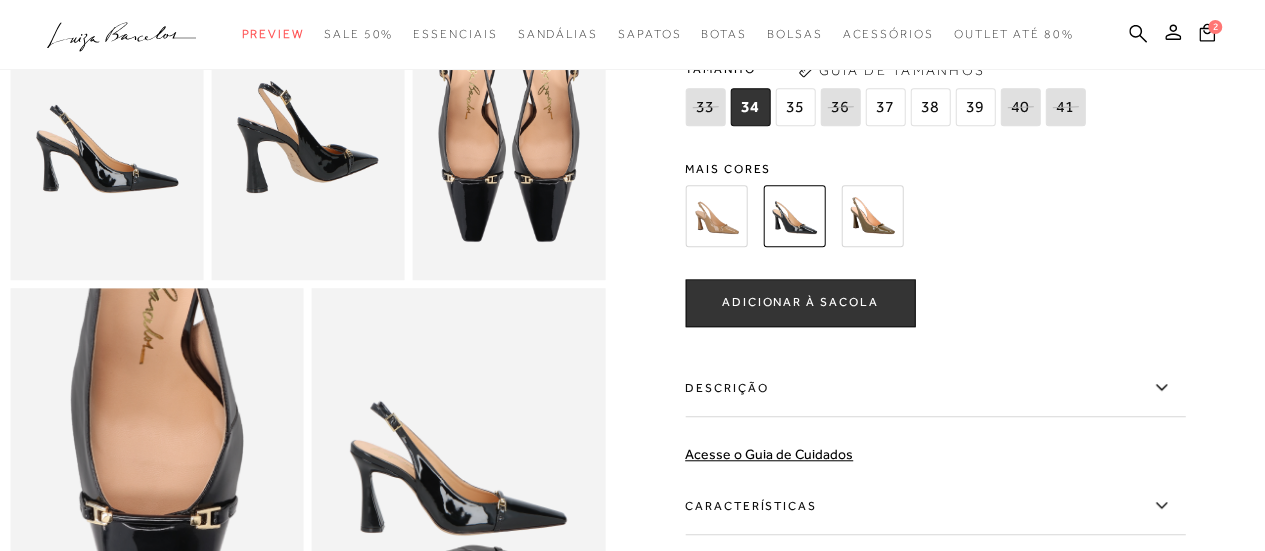 click on "ADICIONAR À SACOLA" at bounding box center [800, 302] 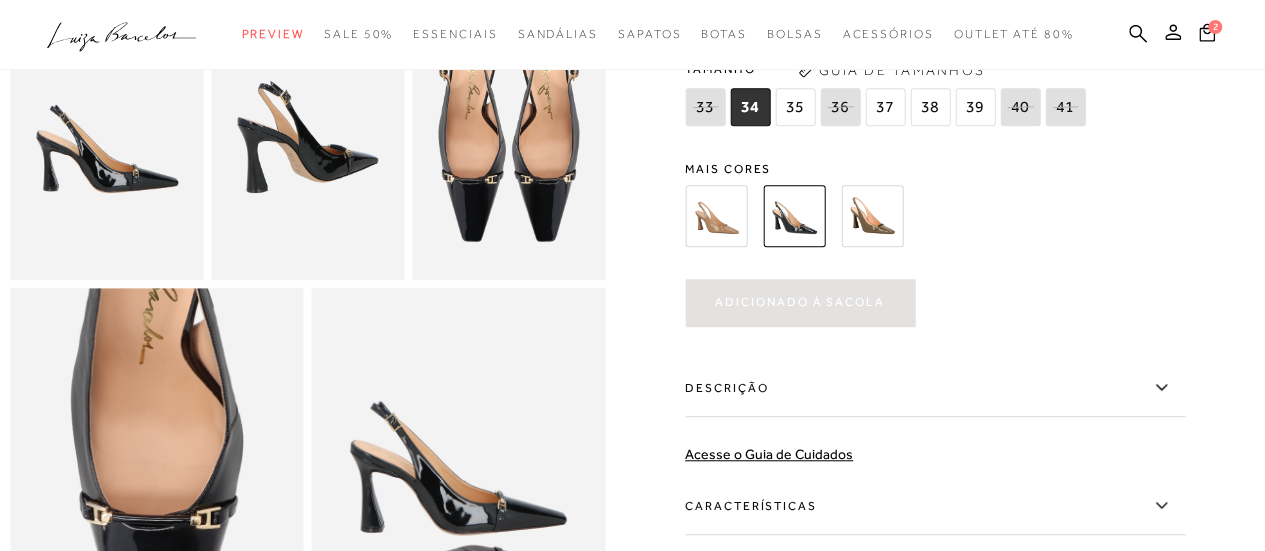 scroll, scrollTop: 0, scrollLeft: 0, axis: both 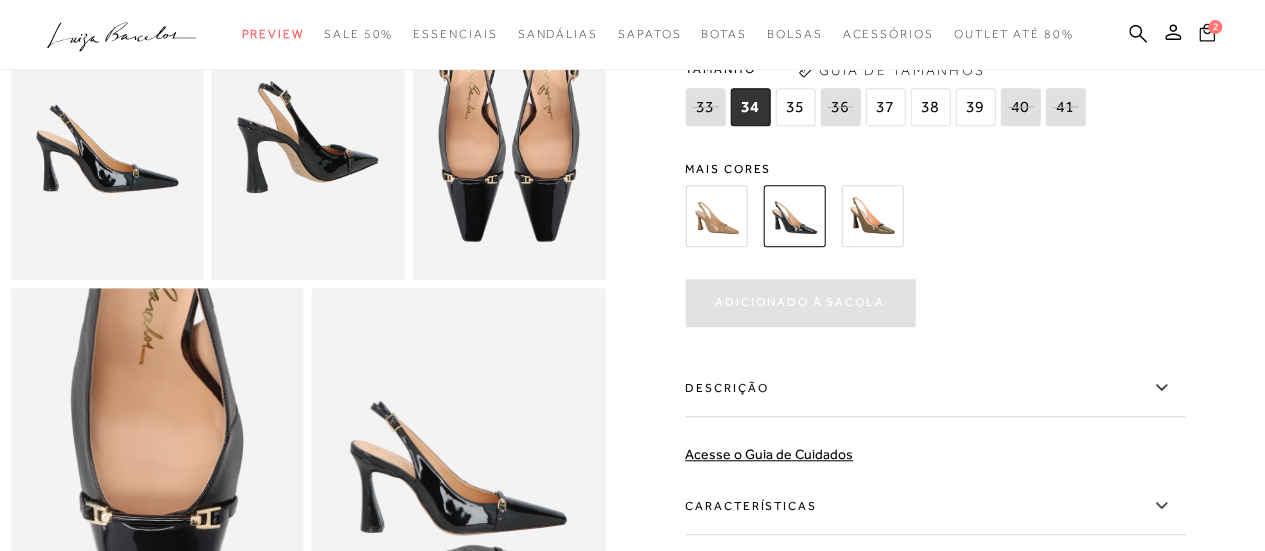 click on "2" at bounding box center (1215, 27) 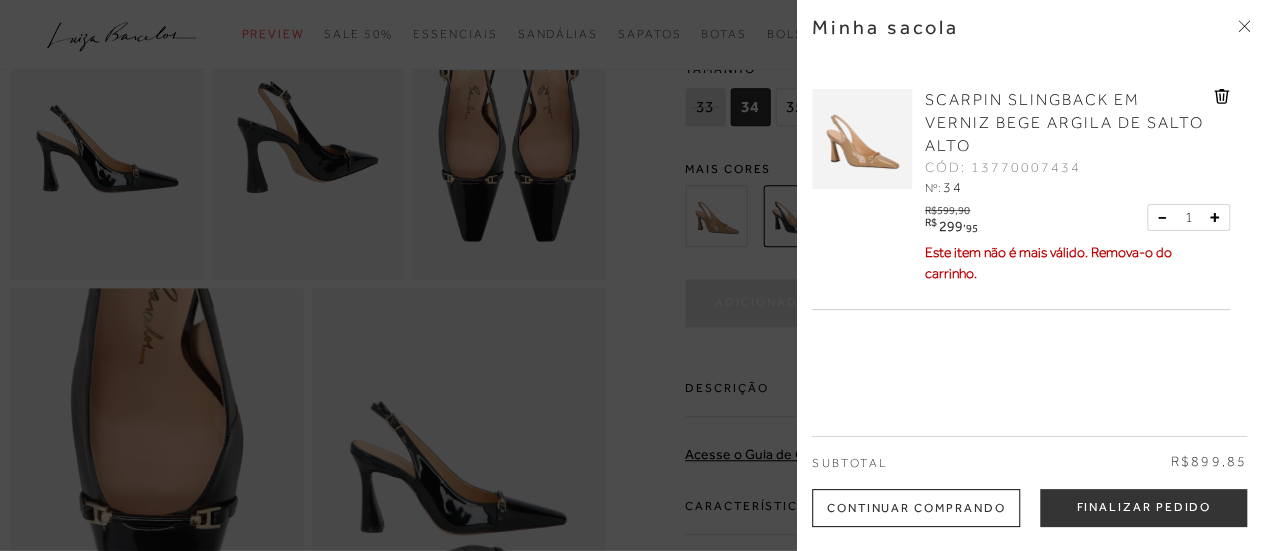 click 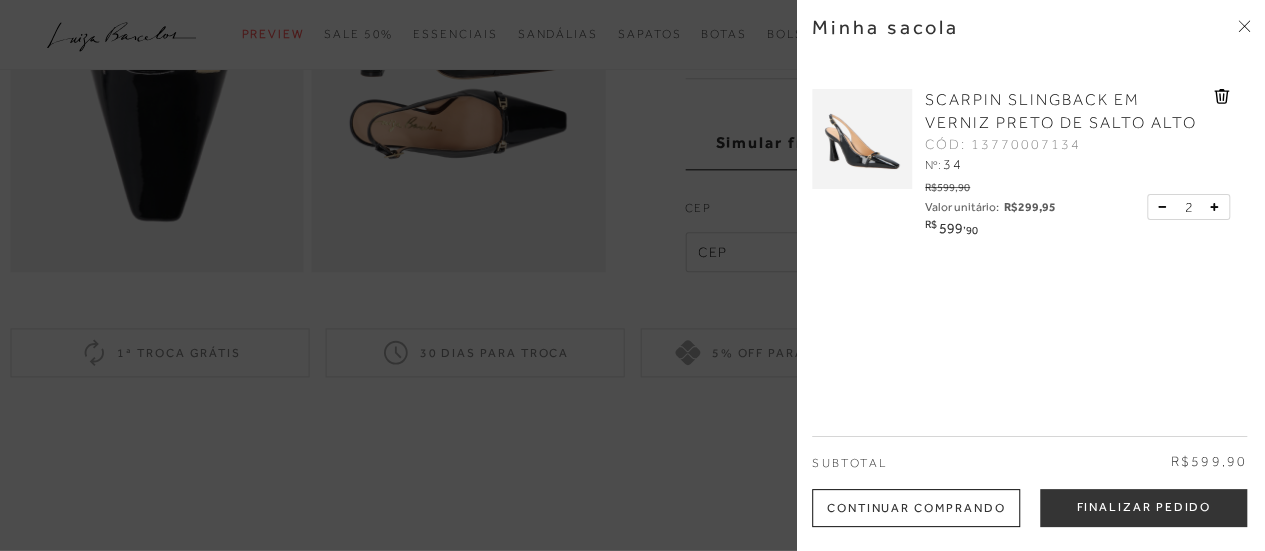 scroll, scrollTop: 1200, scrollLeft: 0, axis: vertical 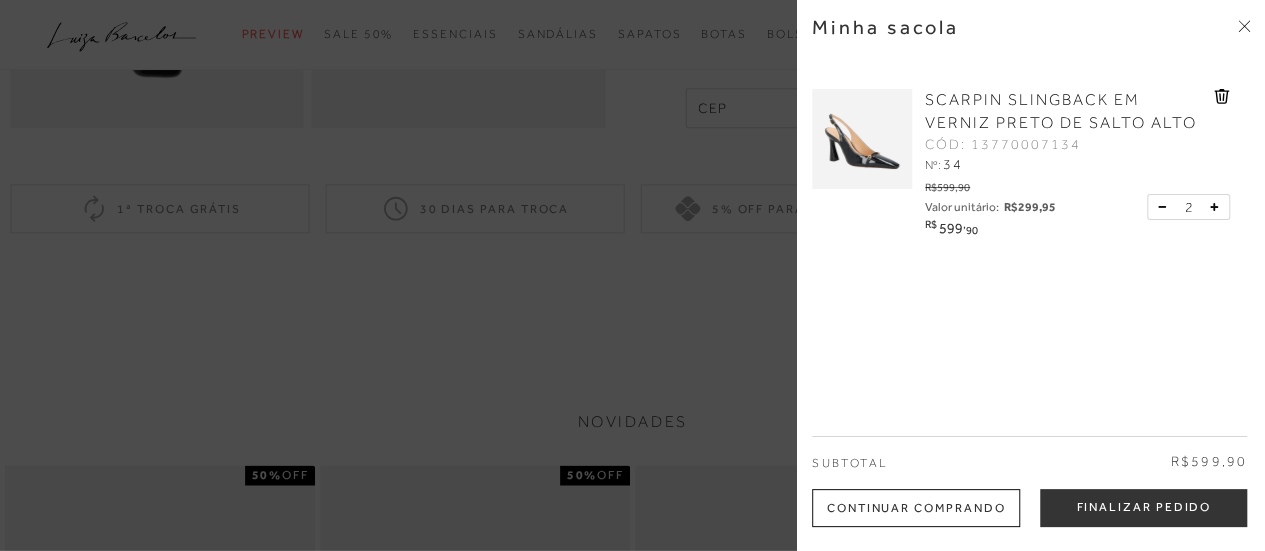 click on "Continuar Comprando" at bounding box center [916, 508] 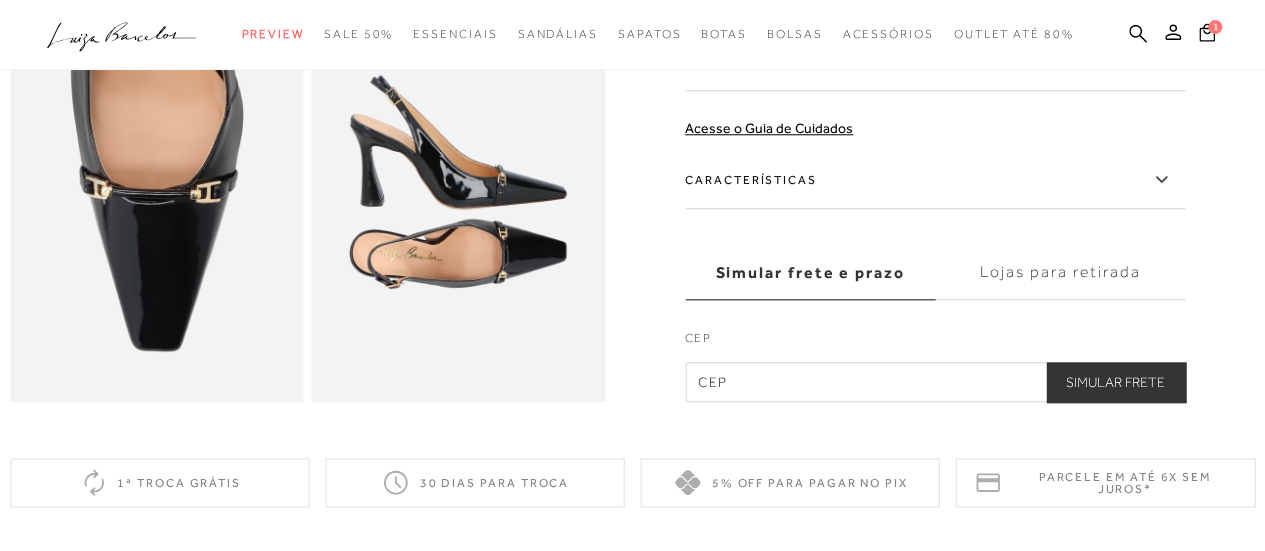 scroll, scrollTop: 900, scrollLeft: 0, axis: vertical 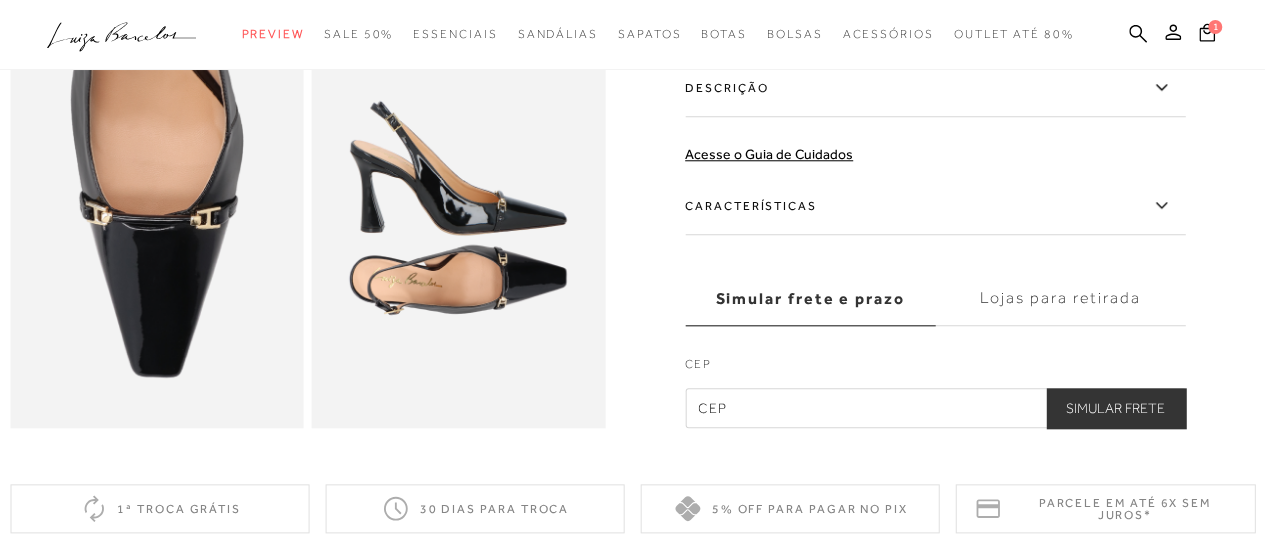 click at bounding box center (935, 408) 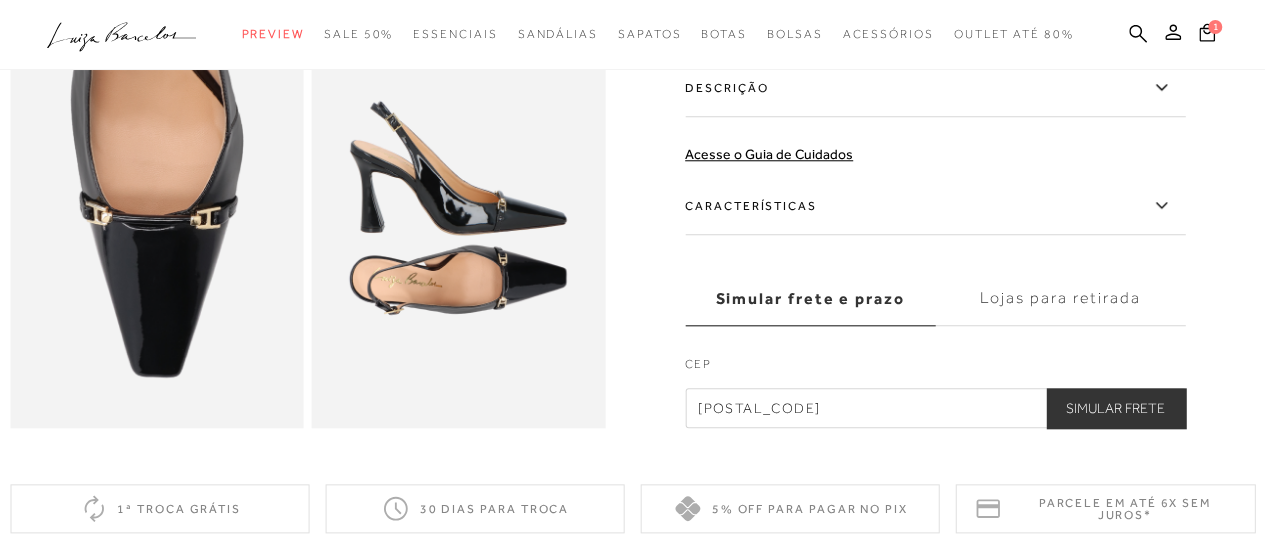 click on "Simular Frete" at bounding box center [1115, 408] 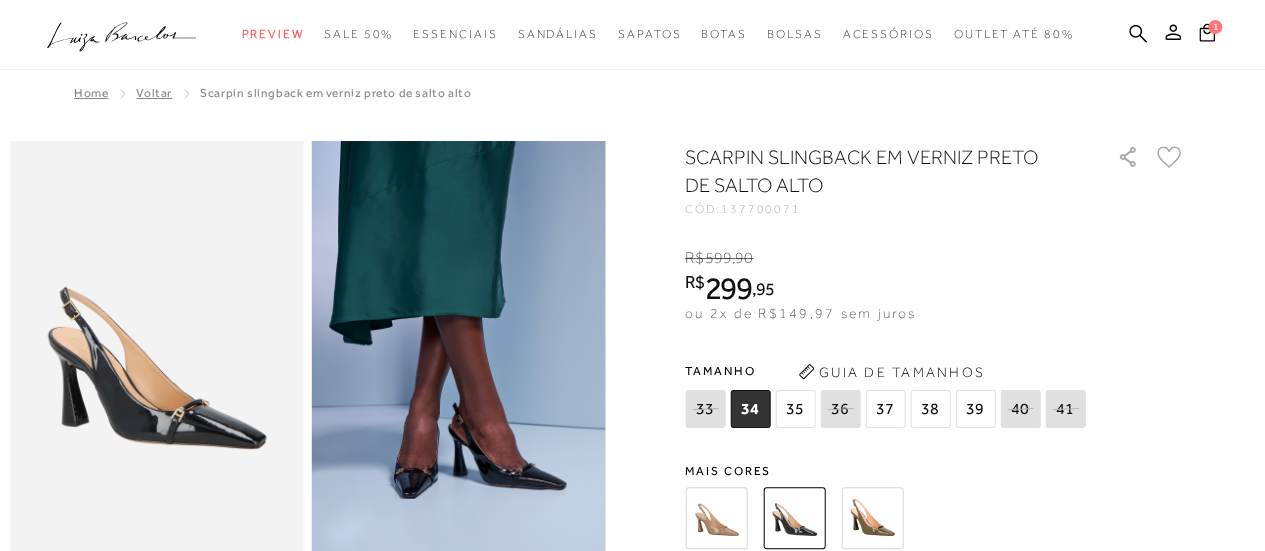 scroll, scrollTop: 0, scrollLeft: 0, axis: both 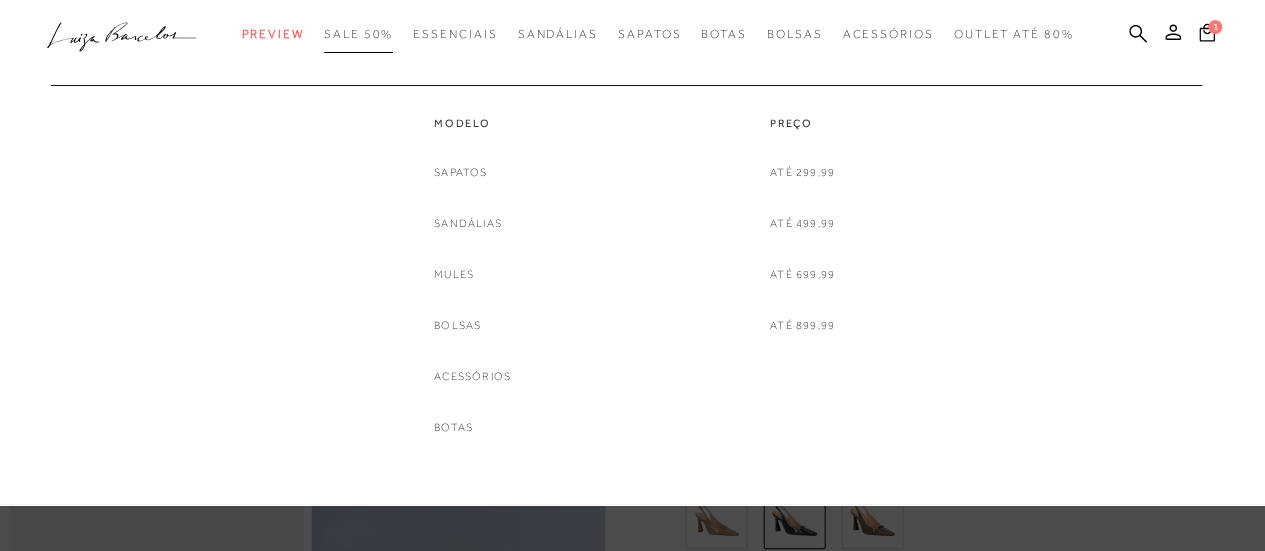 click on "SALE 50%" at bounding box center (358, 34) 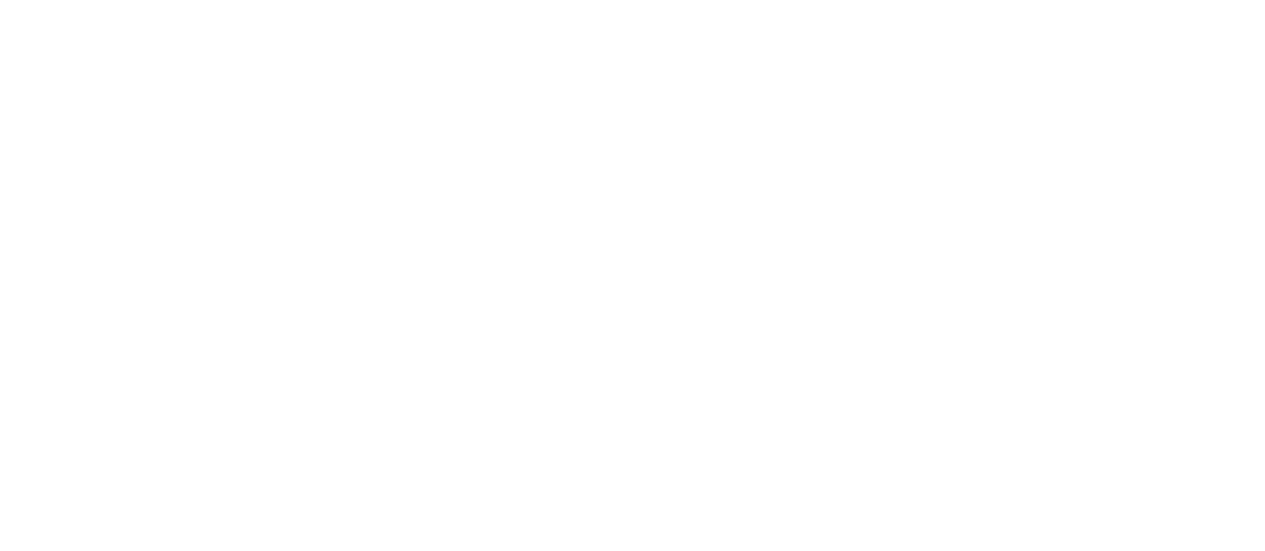 click on "categoryHeader
.a{fill-rule:evenodd;}
Preview
Sandálias" at bounding box center (632, 384) 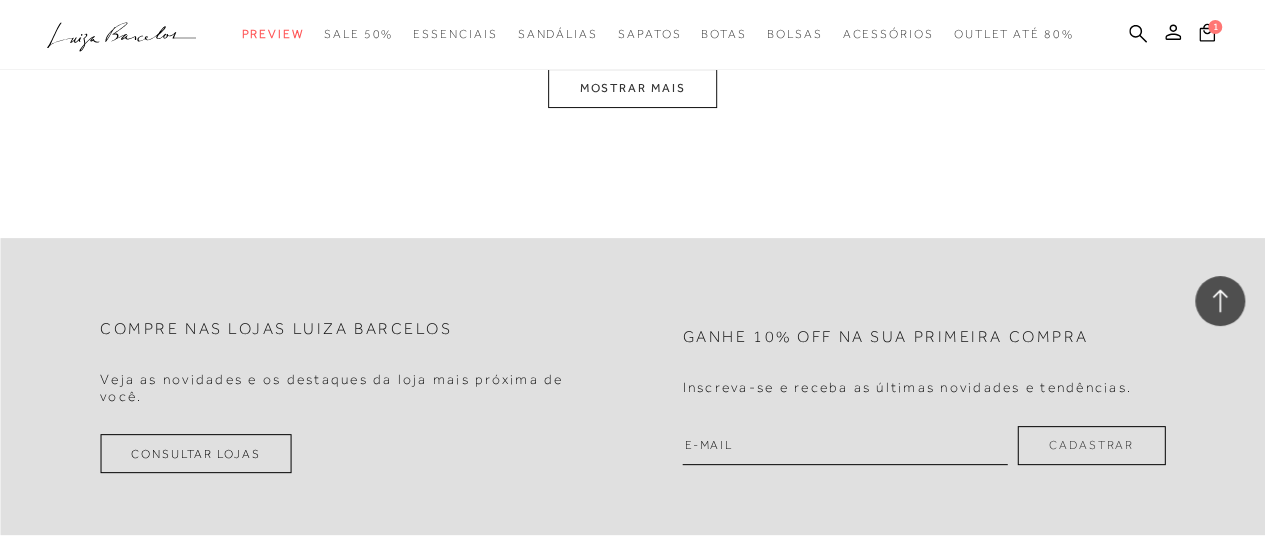 scroll, scrollTop: 3800, scrollLeft: 0, axis: vertical 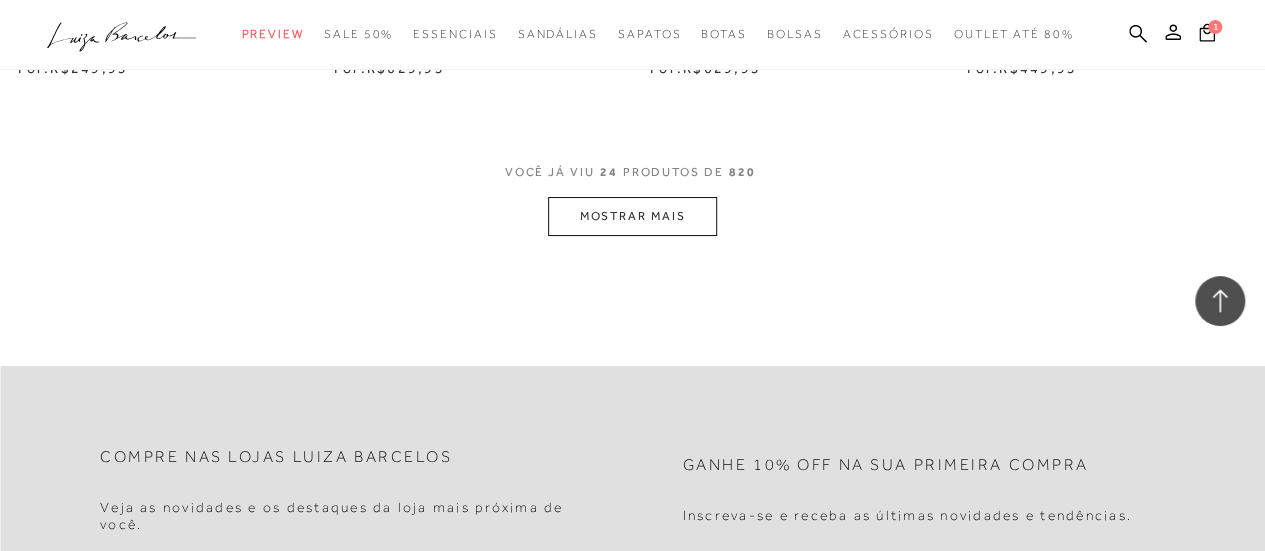 click on "MOSTRAR MAIS" at bounding box center (632, 216) 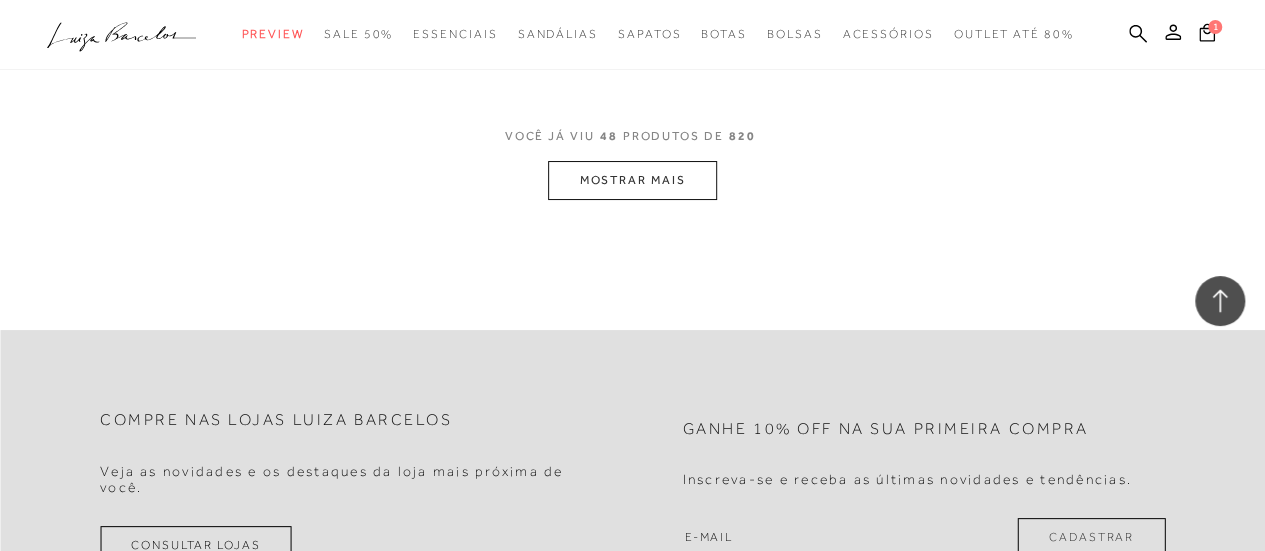 scroll, scrollTop: 7600, scrollLeft: 0, axis: vertical 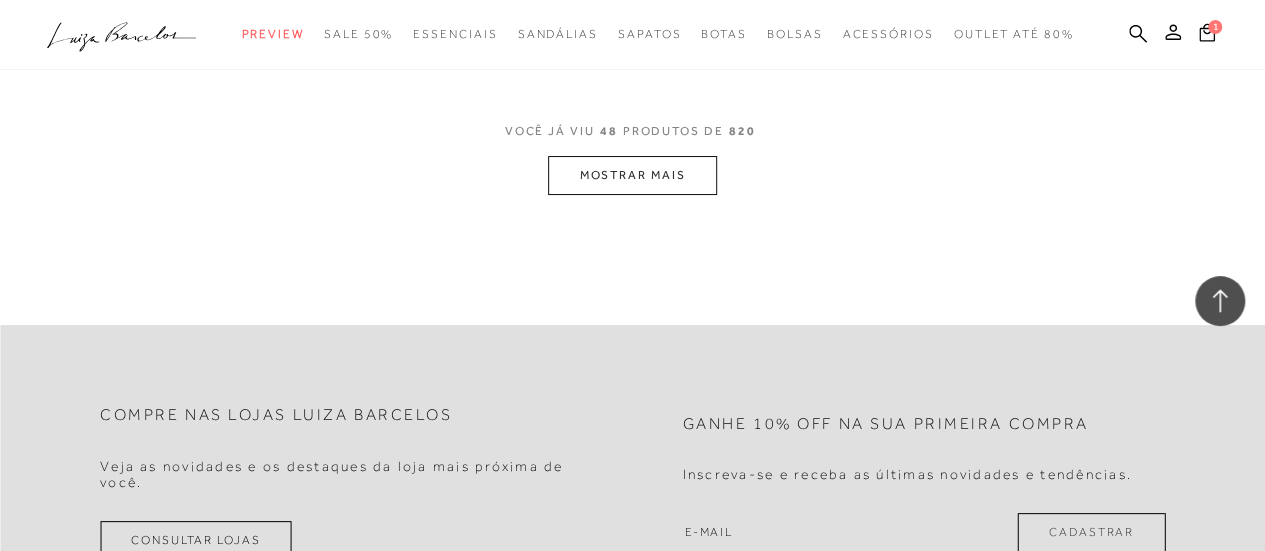 click on "MOSTRAR MAIS" at bounding box center [632, 175] 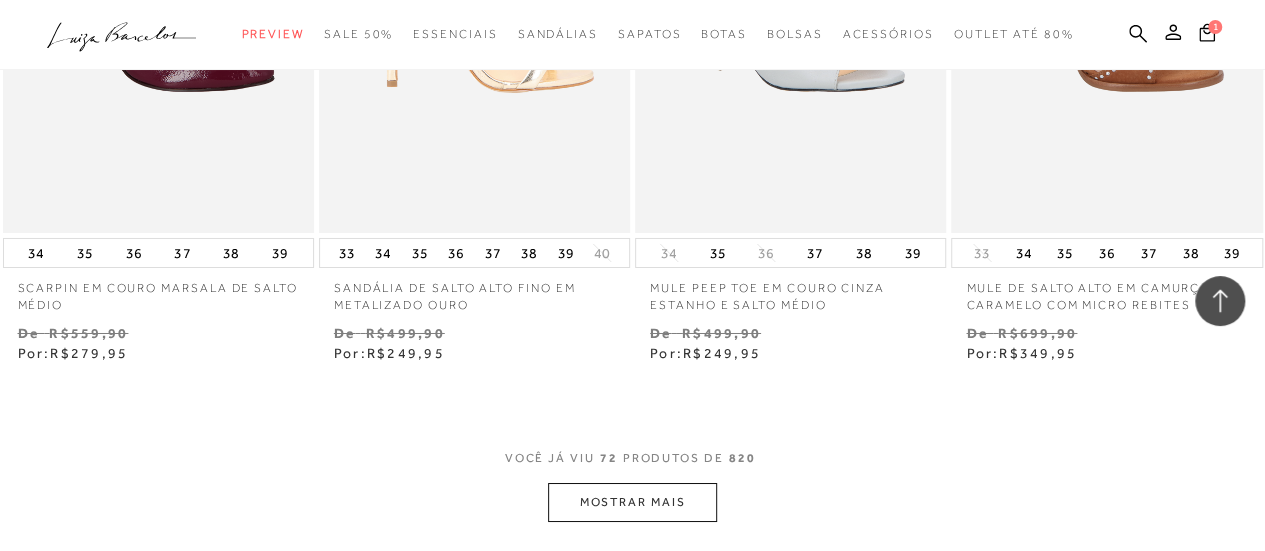 scroll, scrollTop: 11100, scrollLeft: 0, axis: vertical 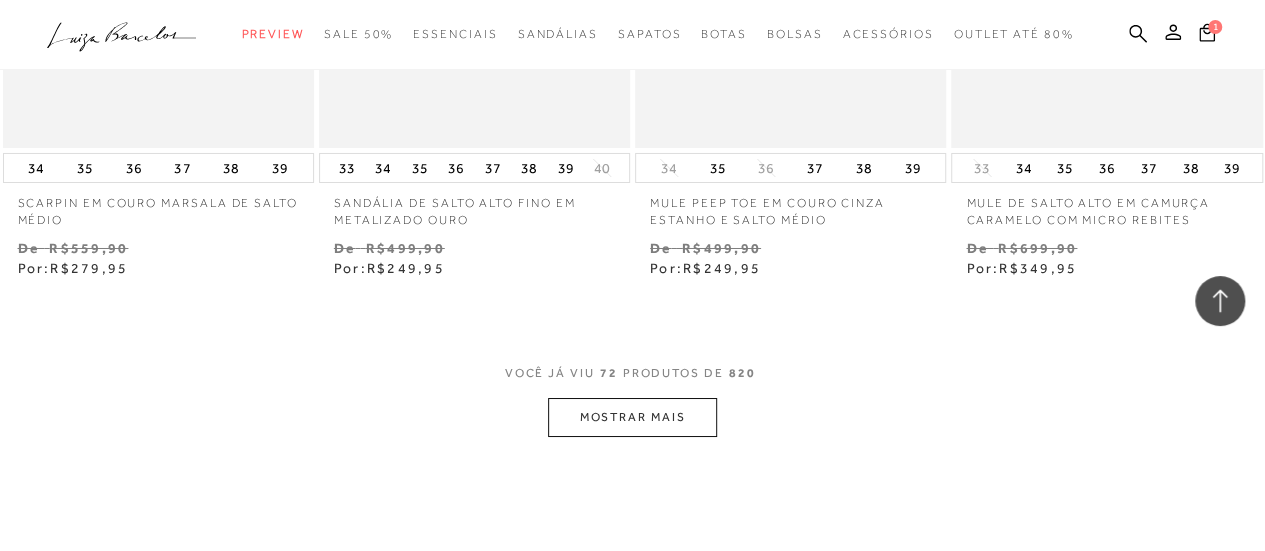 click on "MOSTRAR MAIS" at bounding box center [632, 417] 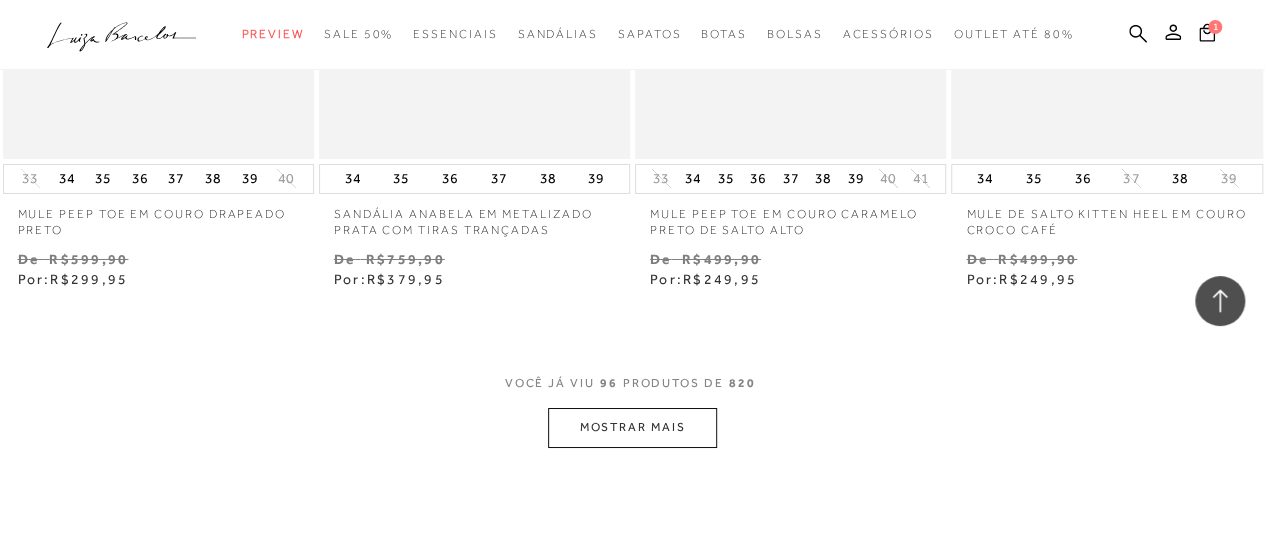 scroll, scrollTop: 15000, scrollLeft: 0, axis: vertical 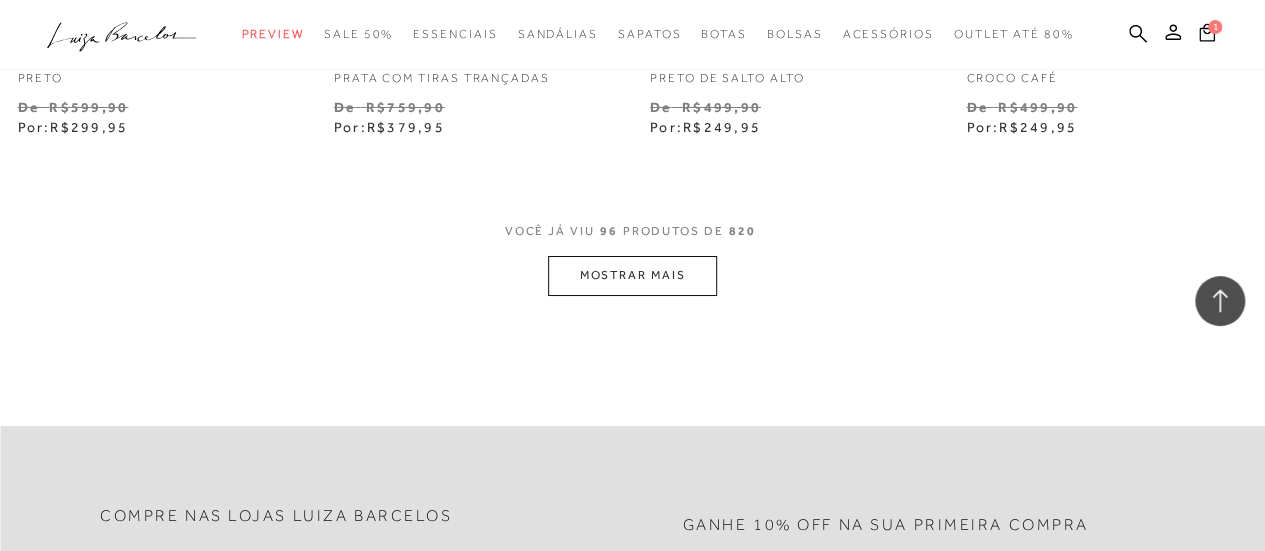 click on "MOSTRAR MAIS" at bounding box center [632, 275] 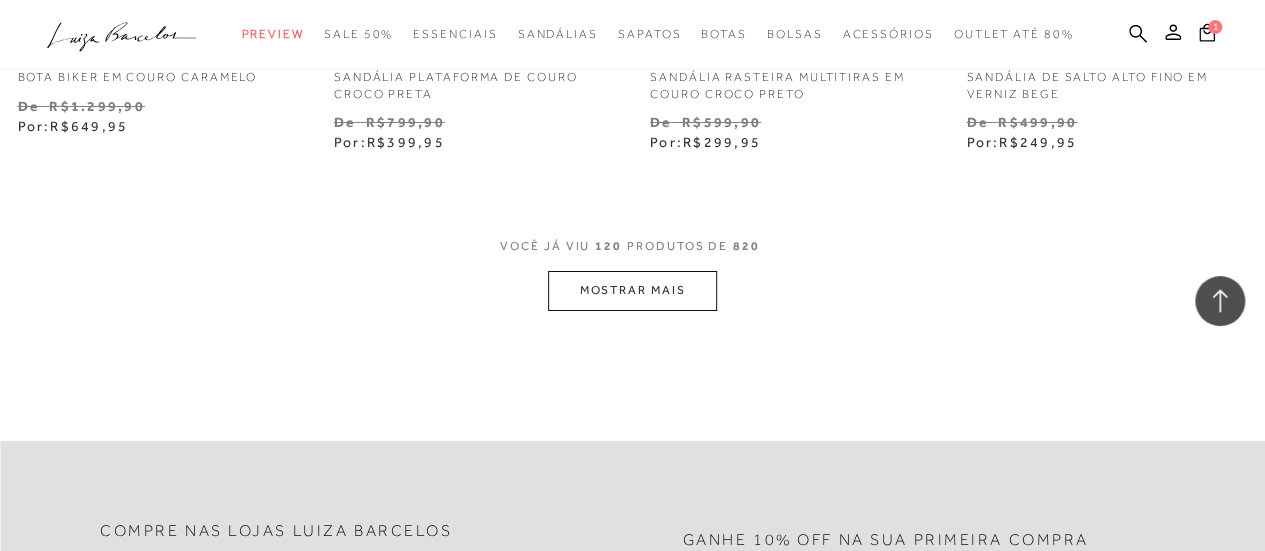 scroll, scrollTop: 18800, scrollLeft: 0, axis: vertical 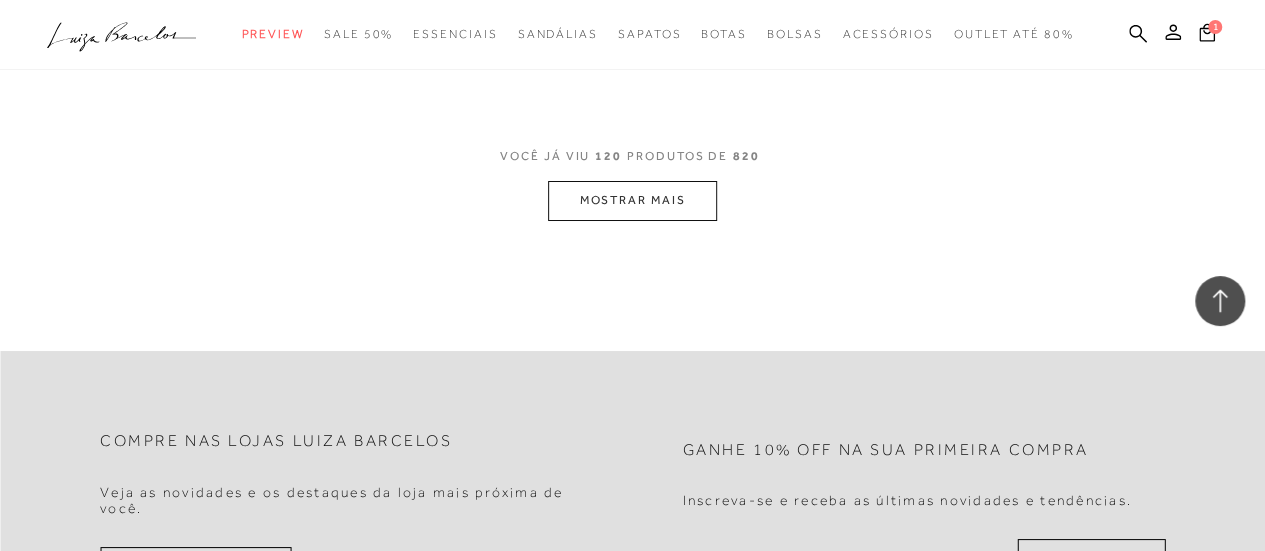 click on "MOSTRAR MAIS" at bounding box center (632, 200) 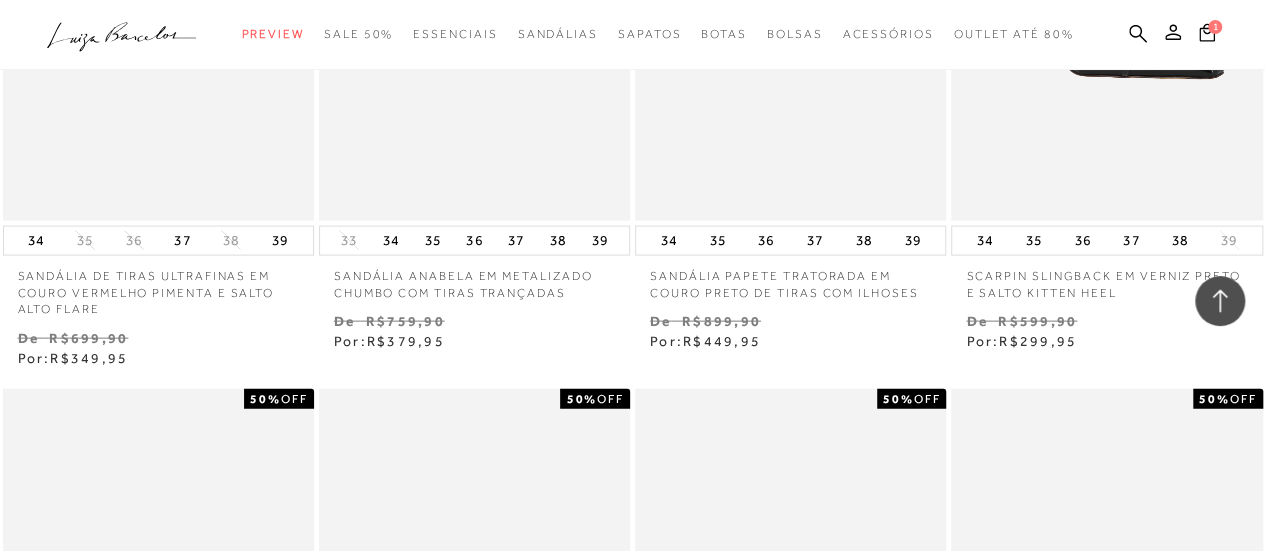 scroll, scrollTop: 20900, scrollLeft: 0, axis: vertical 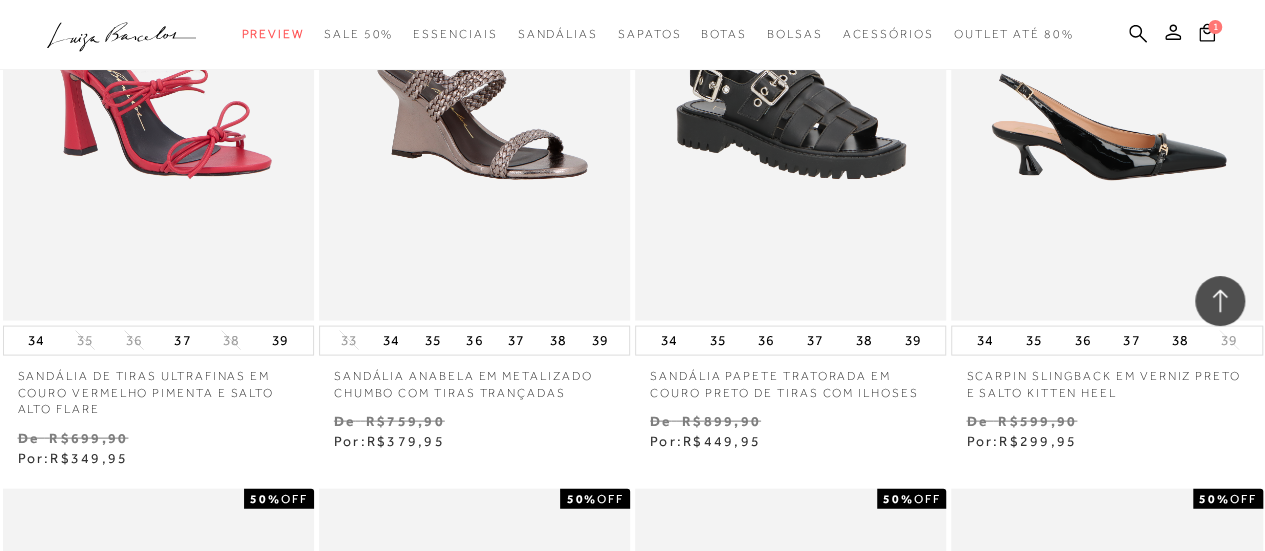 click at bounding box center [1107, 87] 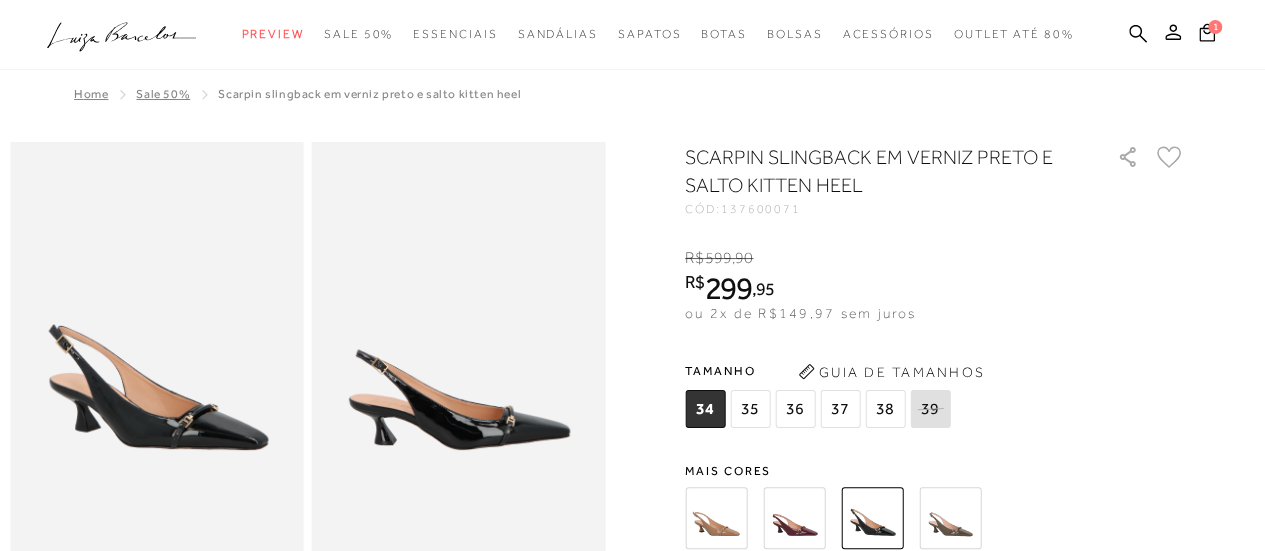 scroll, scrollTop: 0, scrollLeft: 0, axis: both 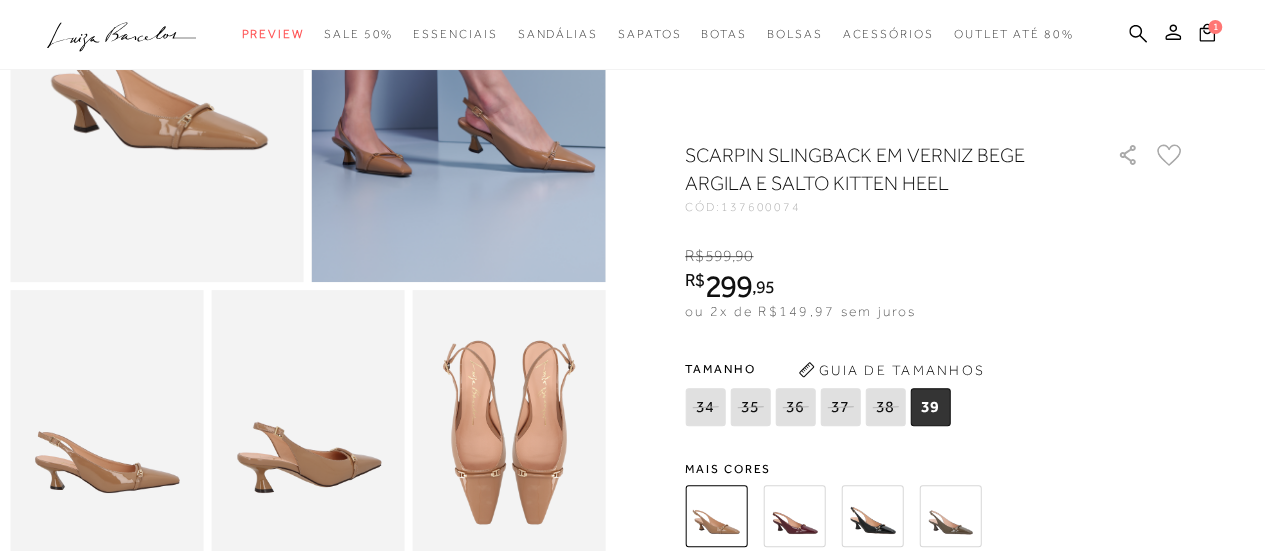 click at bounding box center [872, 516] 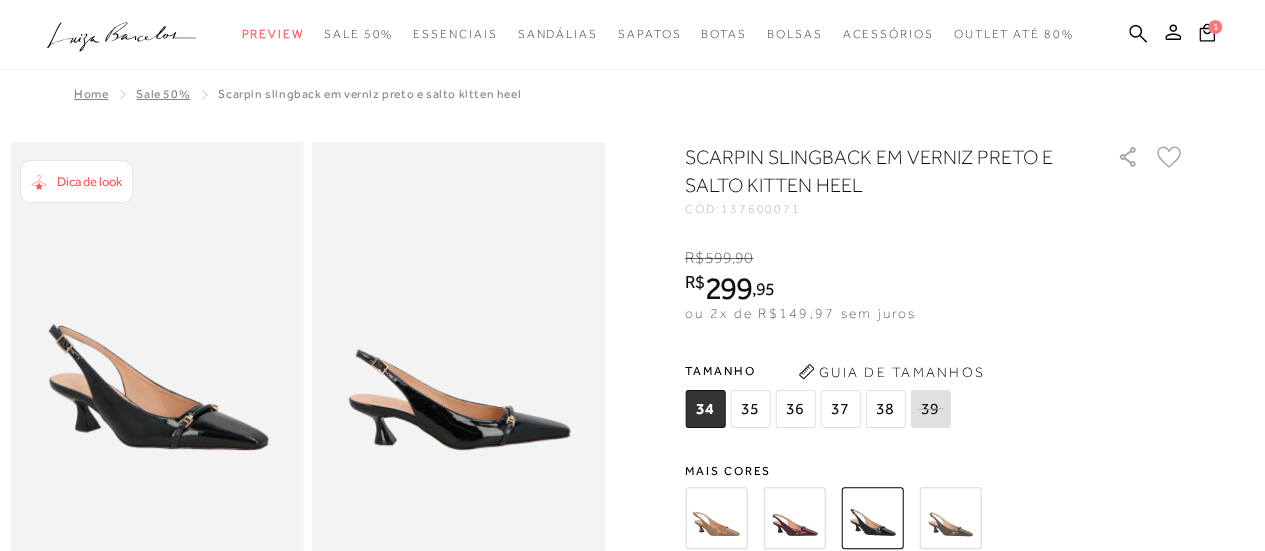 scroll, scrollTop: 0, scrollLeft: 0, axis: both 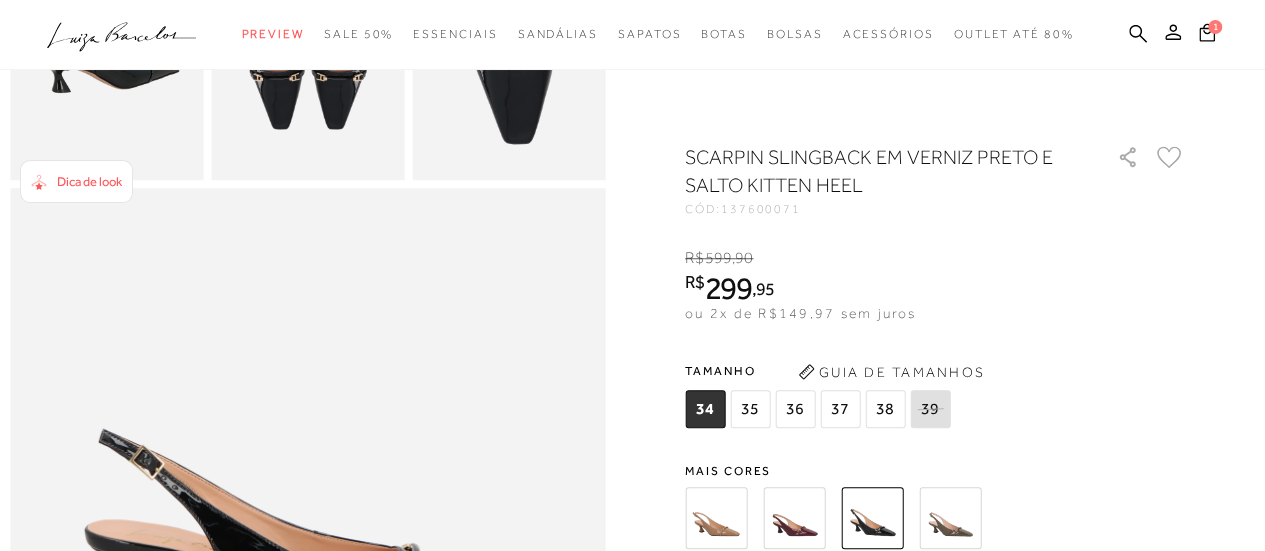 click on "34" at bounding box center (705, 409) 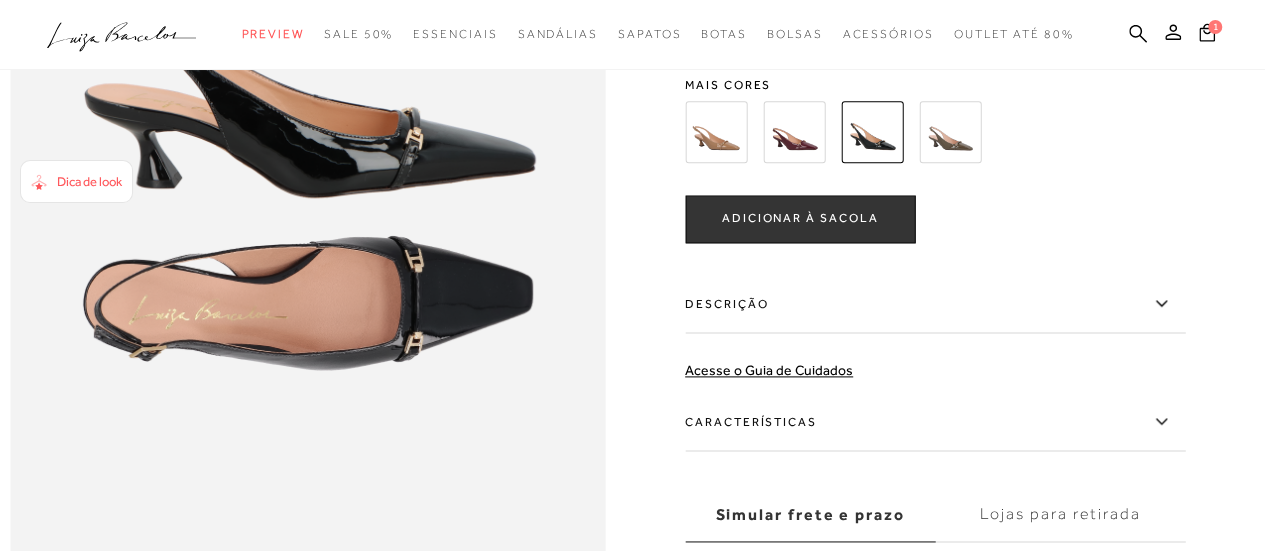 scroll, scrollTop: 1300, scrollLeft: 0, axis: vertical 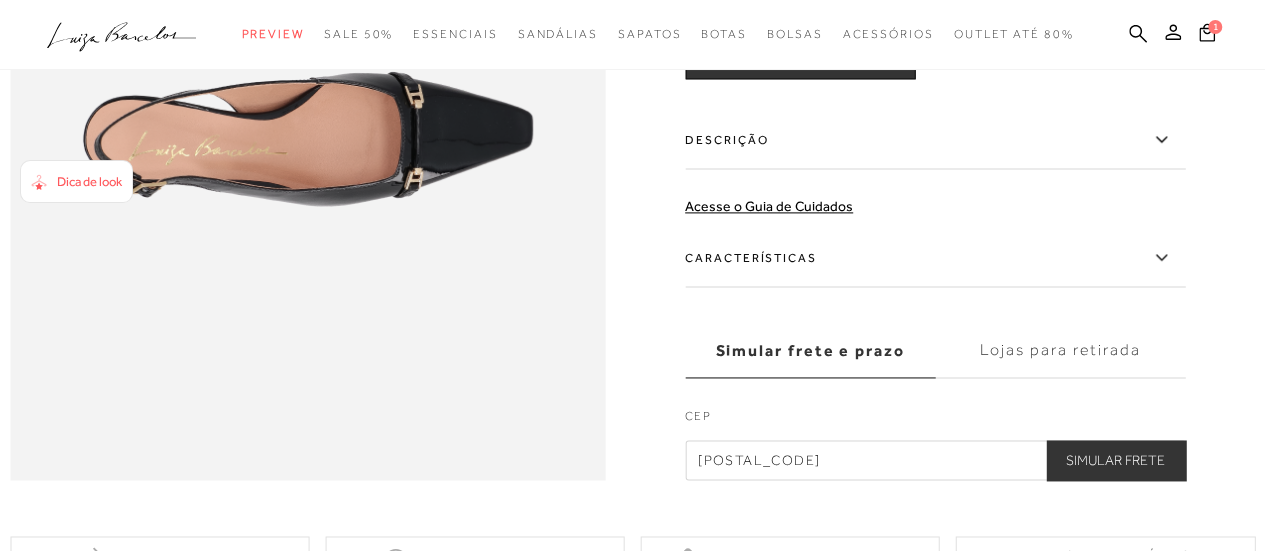click on "ADICIONAR À SACOLA" at bounding box center [800, 54] 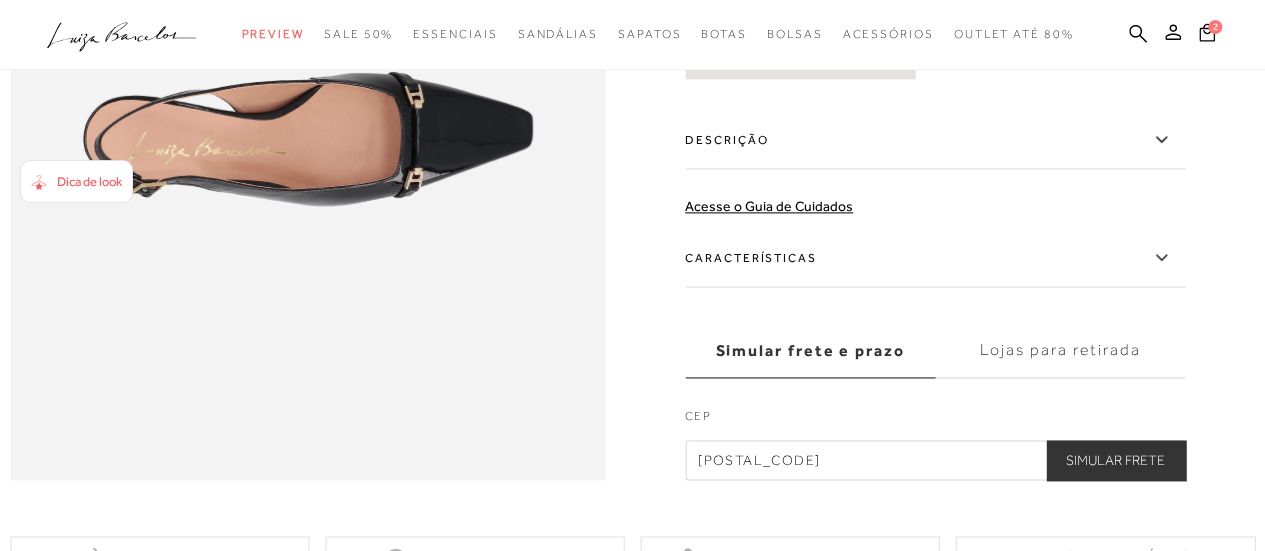 scroll, scrollTop: 0, scrollLeft: 0, axis: both 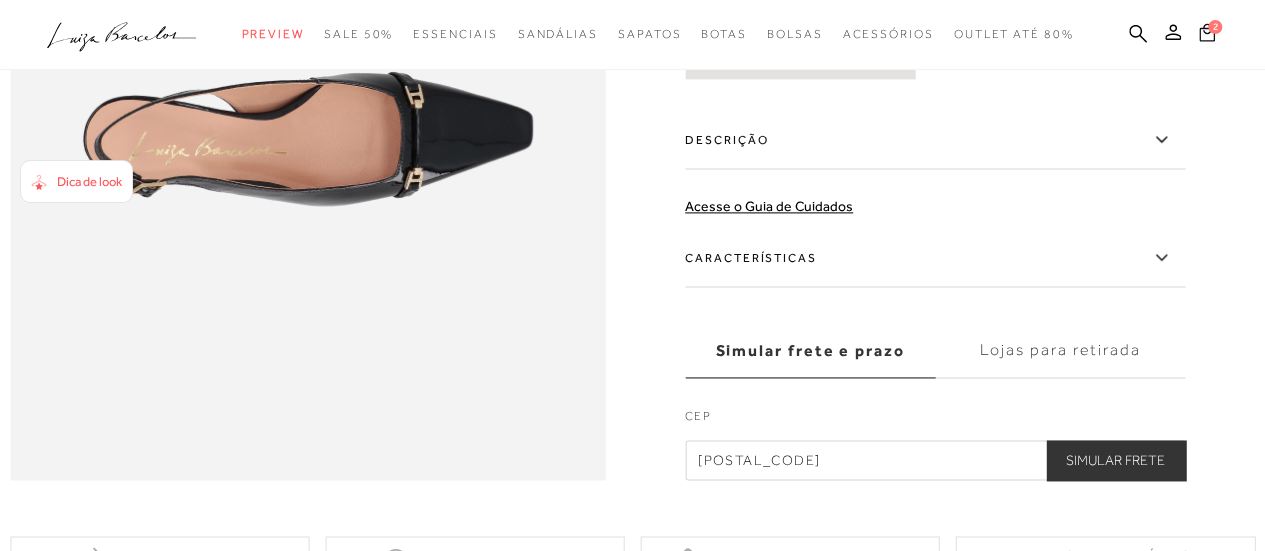 click 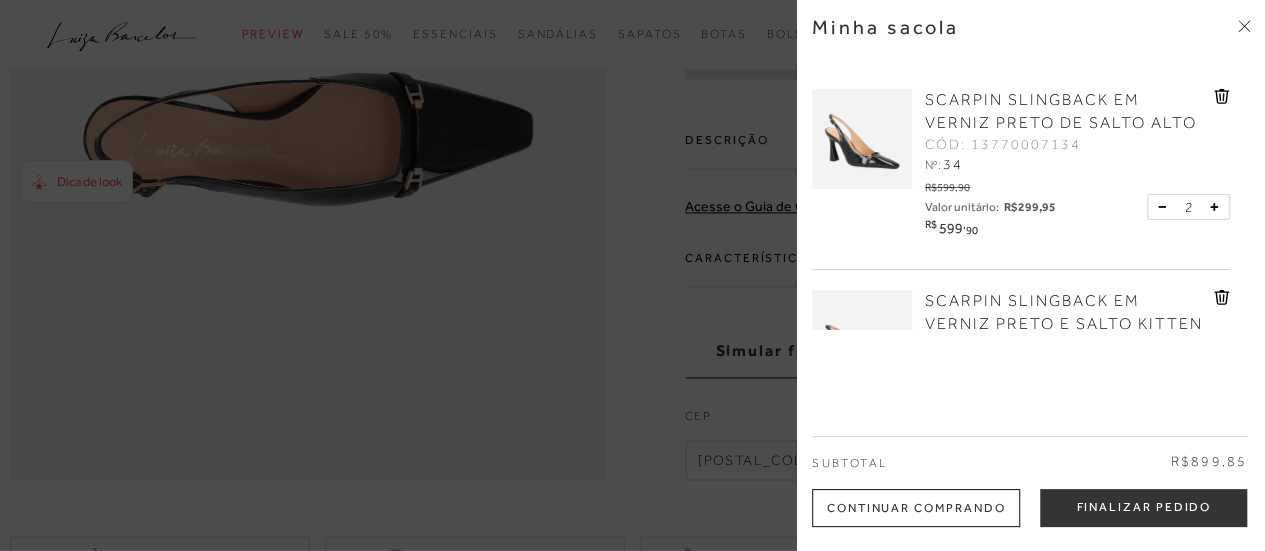 click 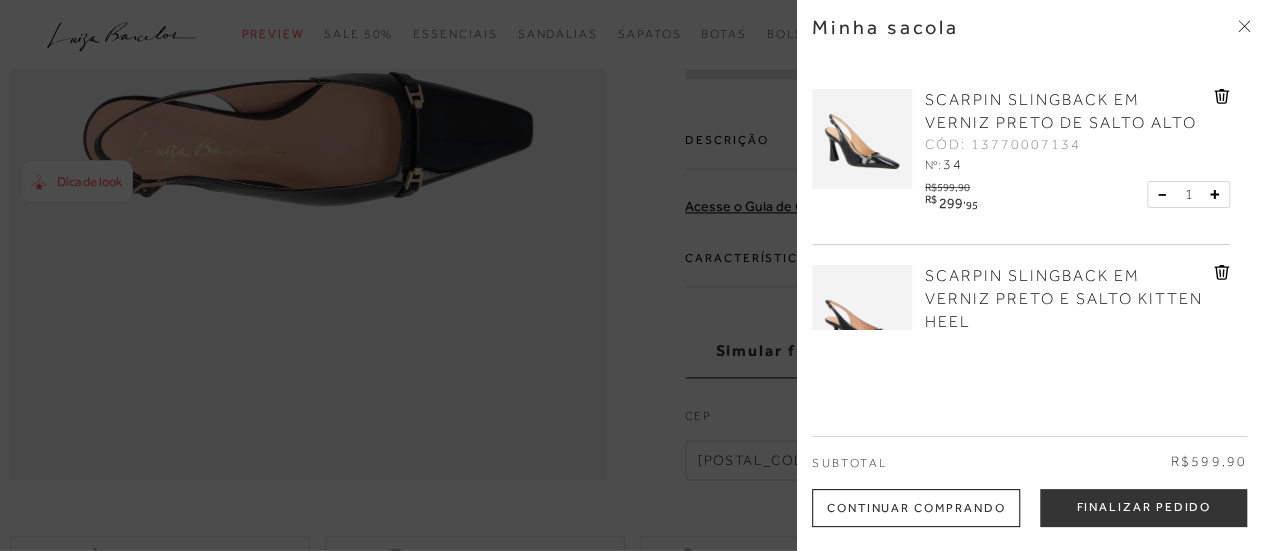click 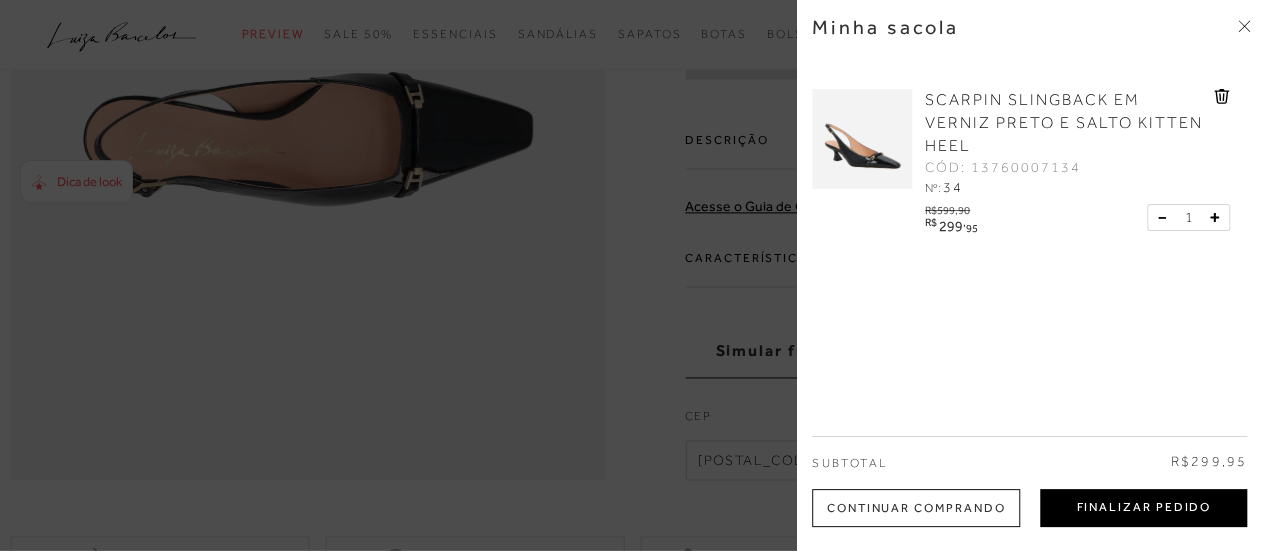 click on "Finalizar Pedido" at bounding box center (1143, 508) 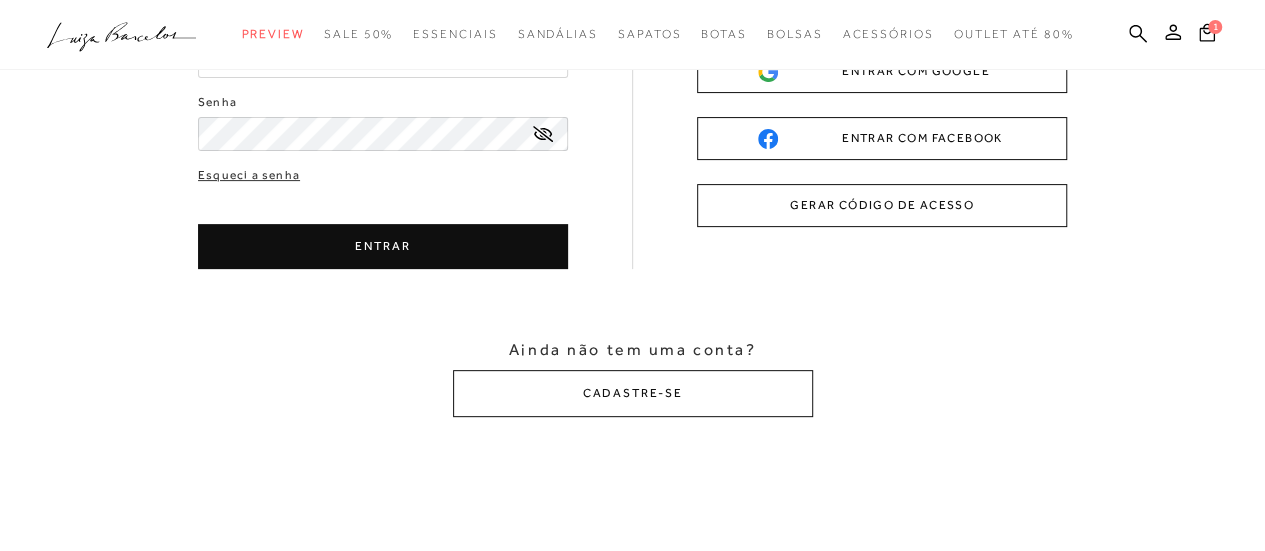 scroll, scrollTop: 0, scrollLeft: 0, axis: both 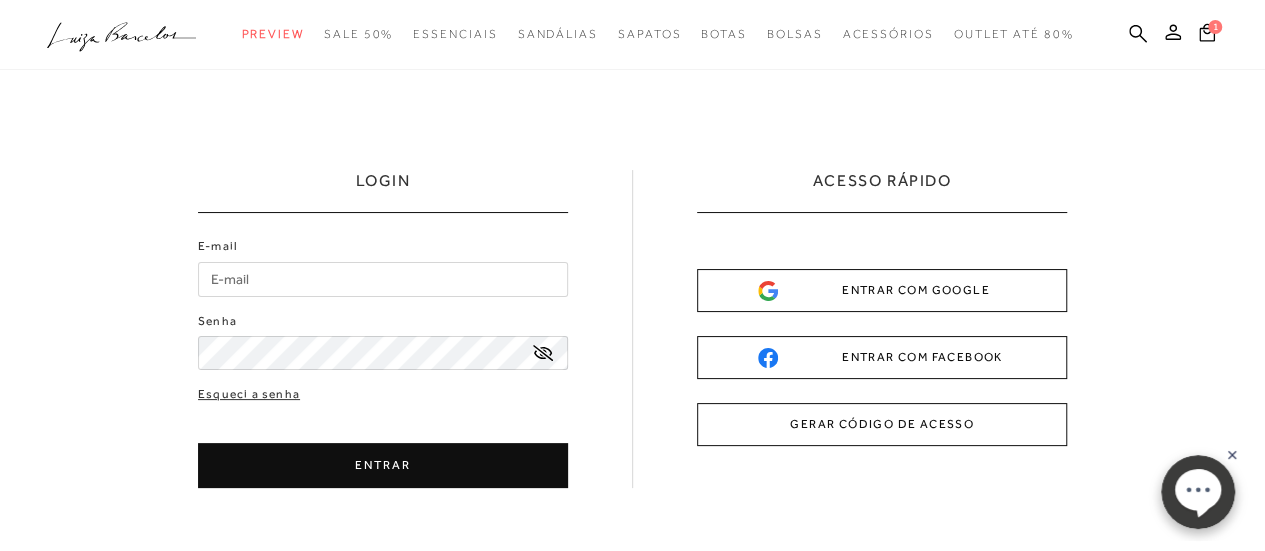 click on "E-mail" at bounding box center [383, 279] 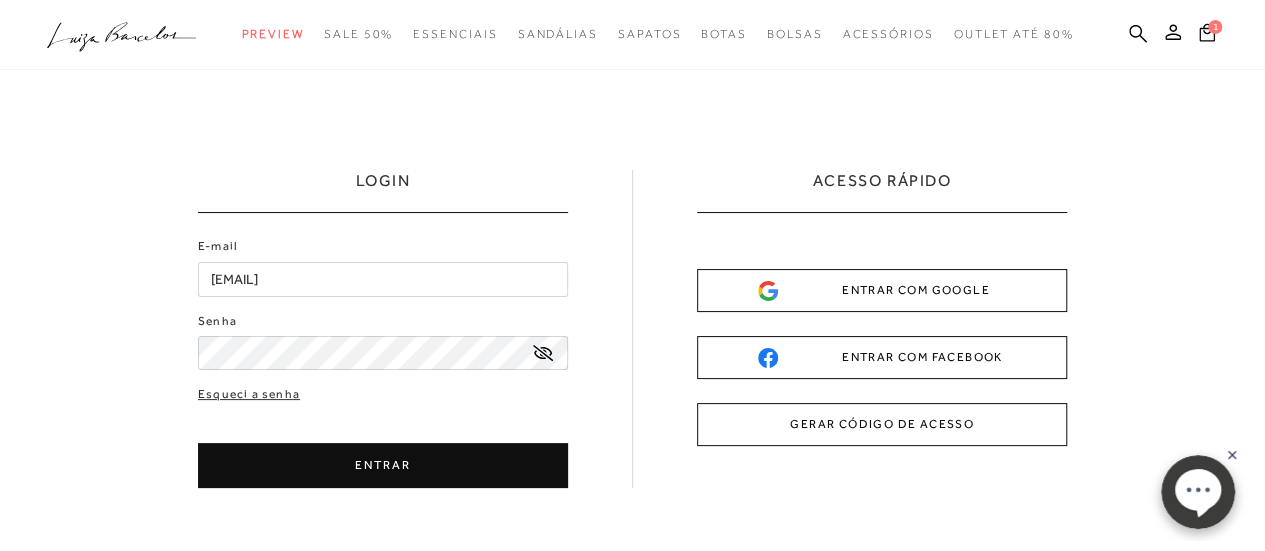 type on "[EMAIL]" 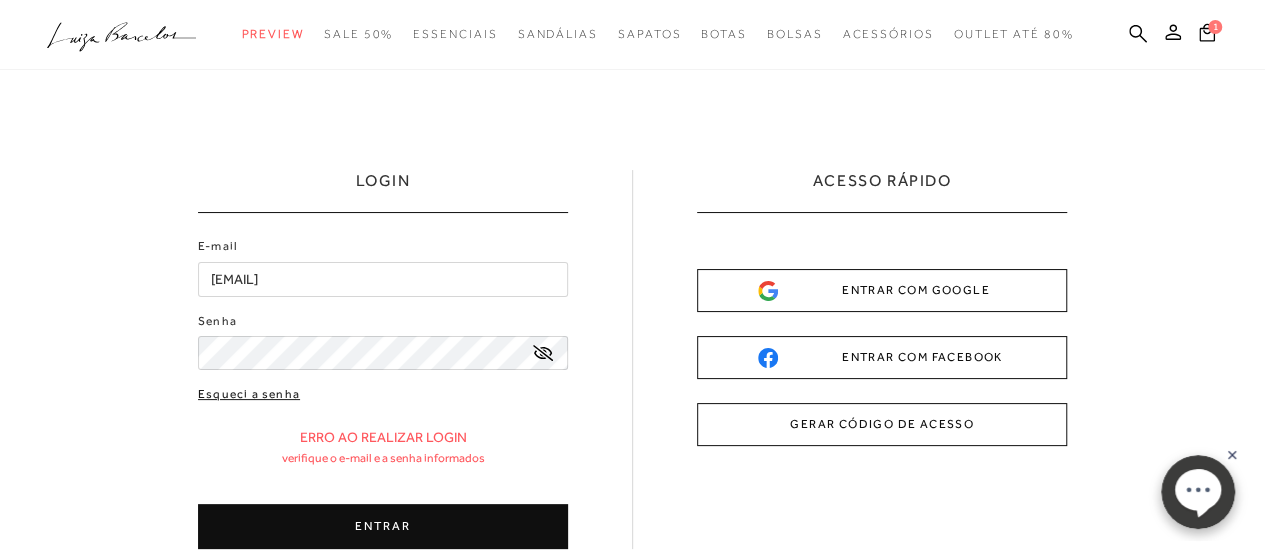 click on "Esqueci a senha" at bounding box center [249, 394] 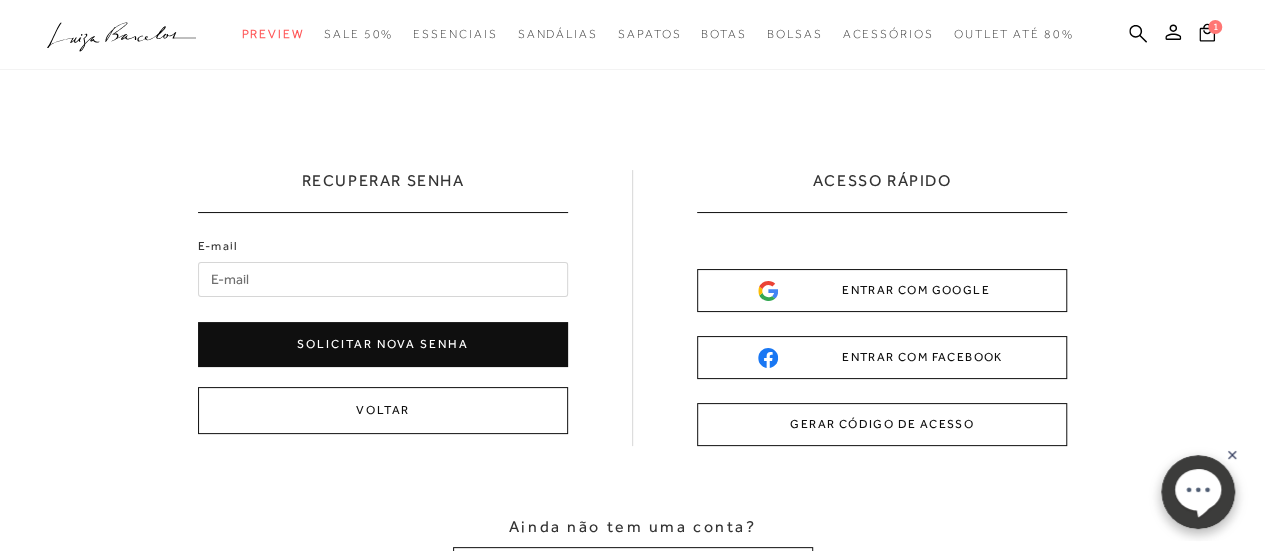 click on "E-mail" at bounding box center [383, 279] 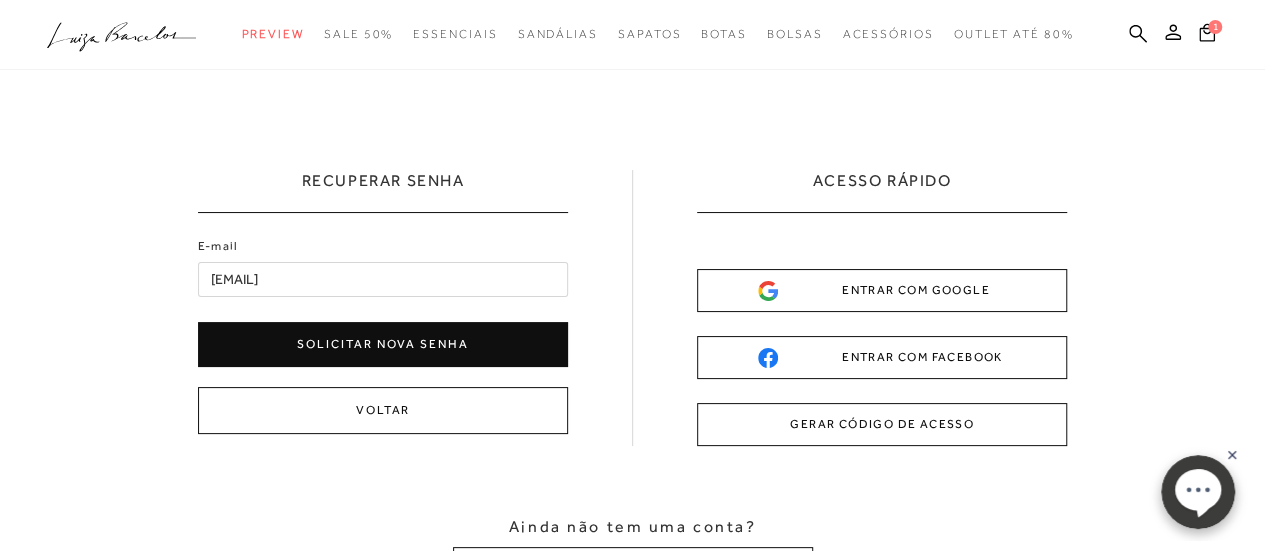 type on "[EMAIL]" 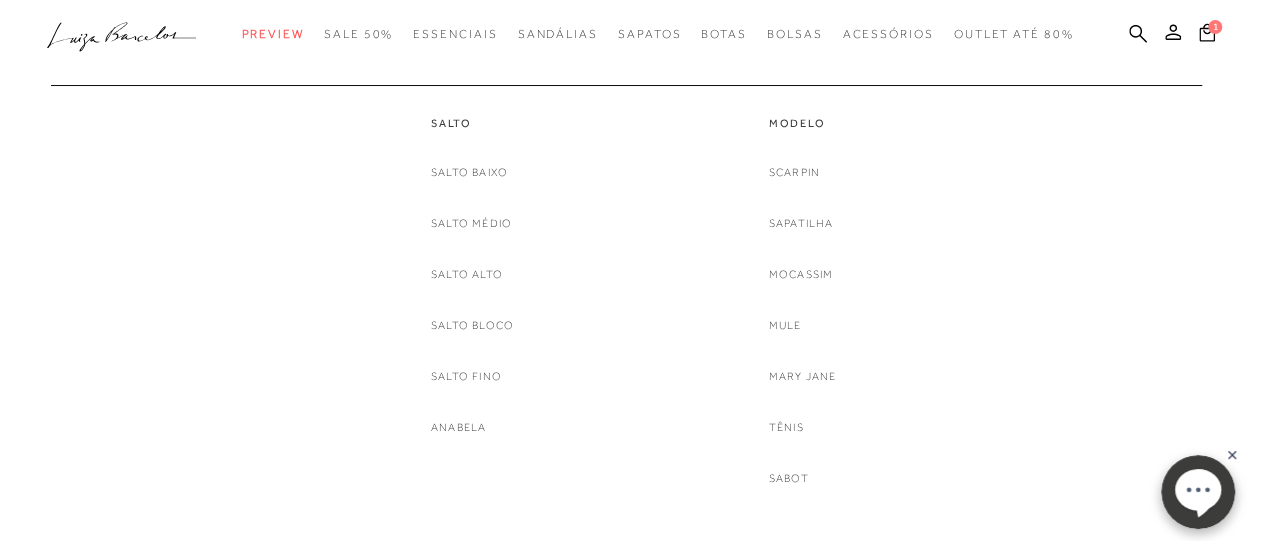 scroll, scrollTop: 0, scrollLeft: 0, axis: both 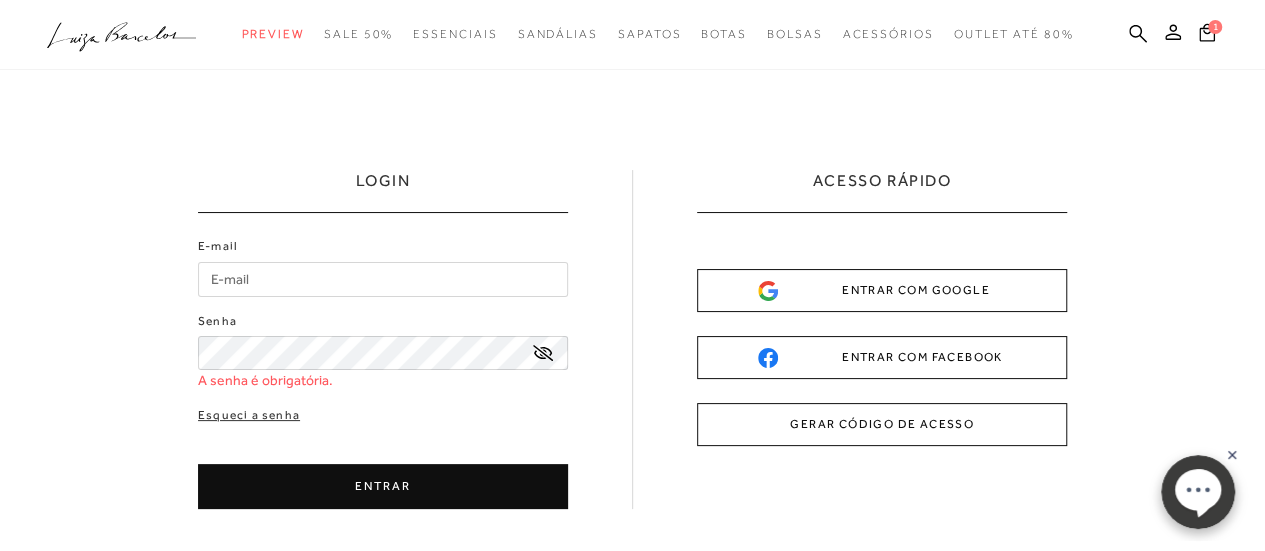 click on "E-mail" at bounding box center (383, 279) 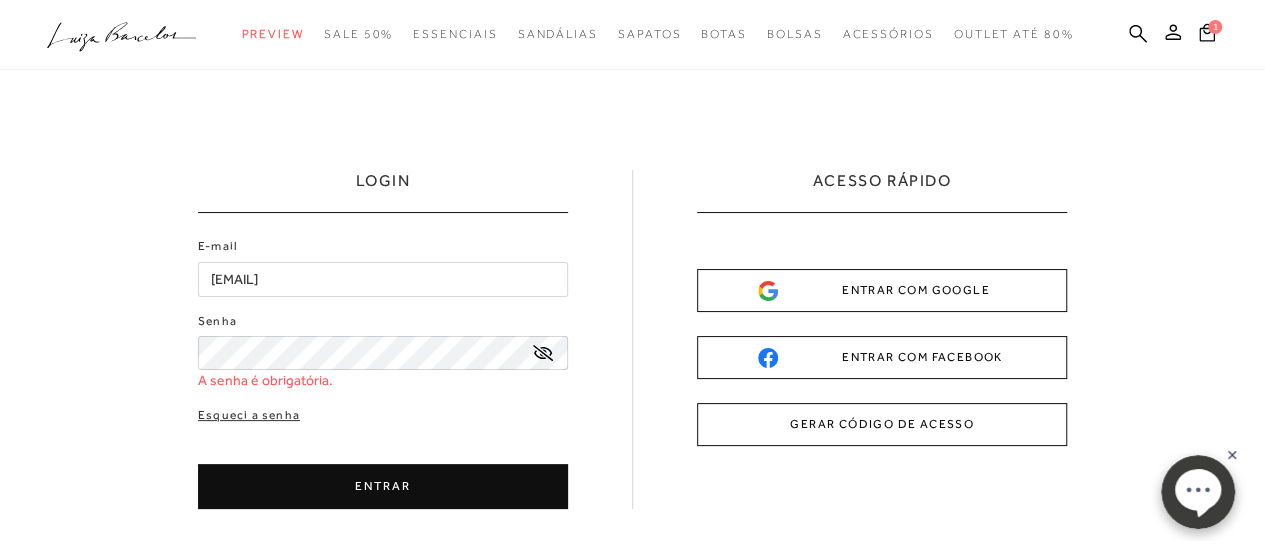 scroll, scrollTop: 0, scrollLeft: 0, axis: both 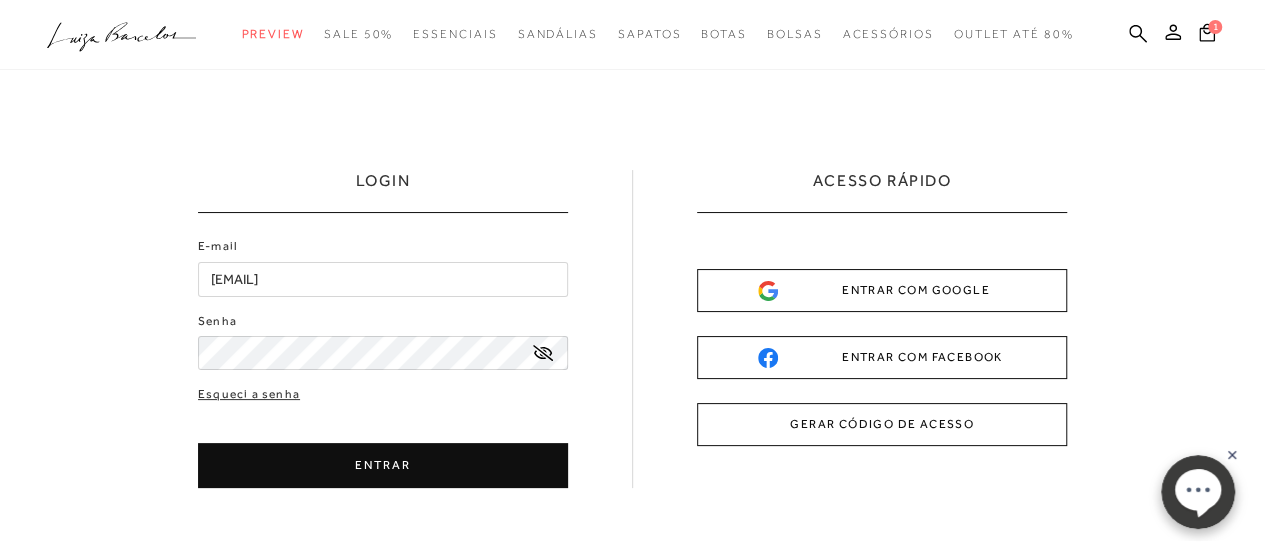 click on "ENTRAR" at bounding box center [383, 465] 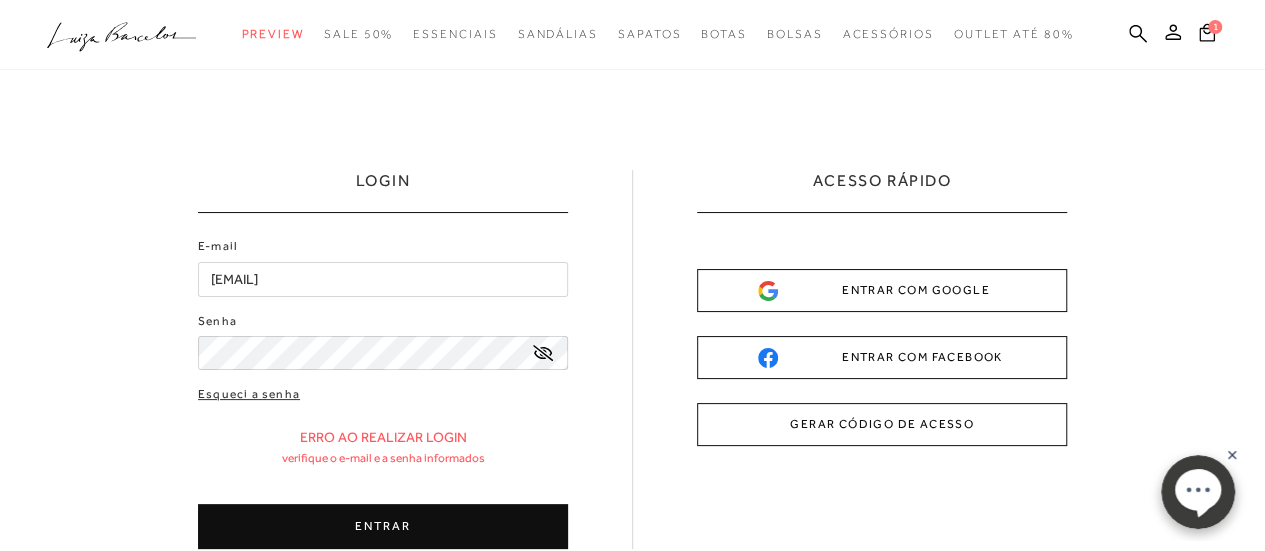 click on "ENTRAR" at bounding box center [383, 526] 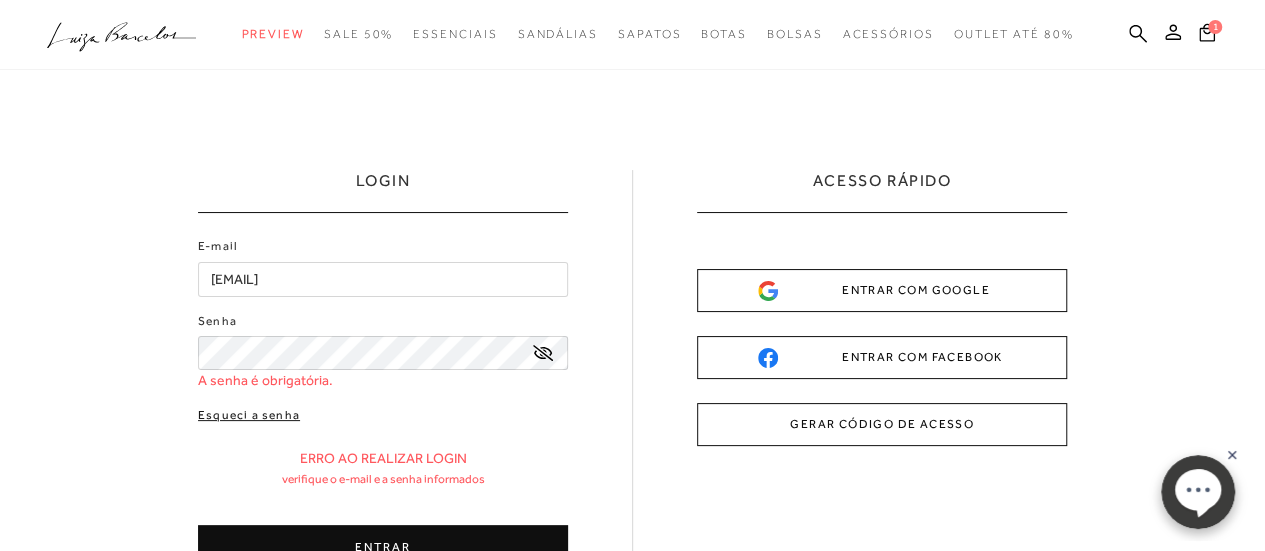 click on "Esqueci a senha" at bounding box center (249, 415) 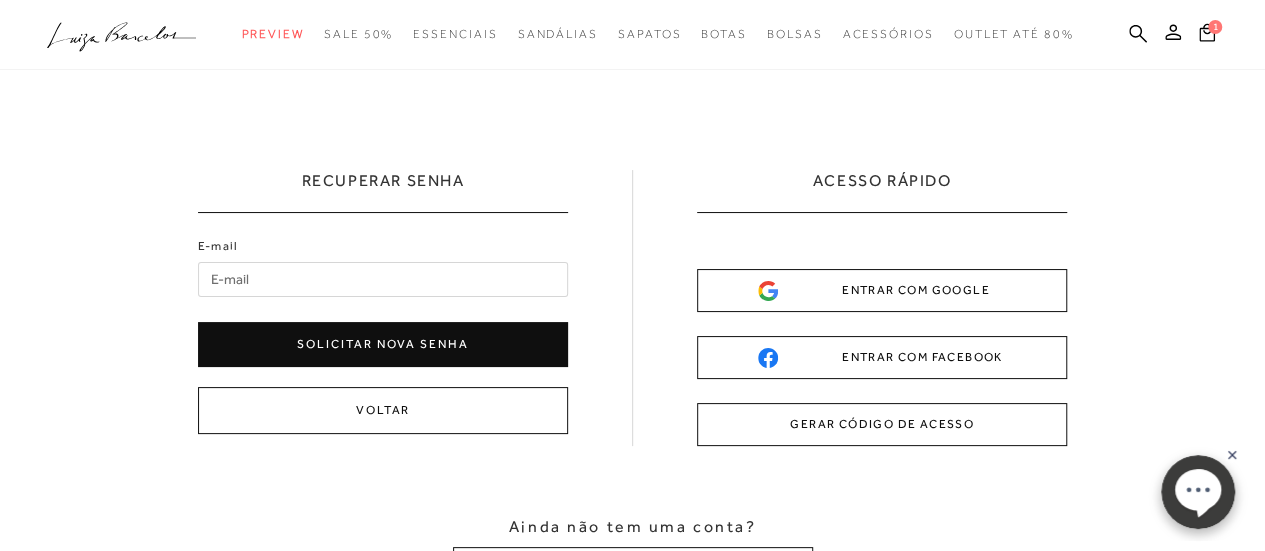 click on "Solicitar nova senha" at bounding box center [383, 344] 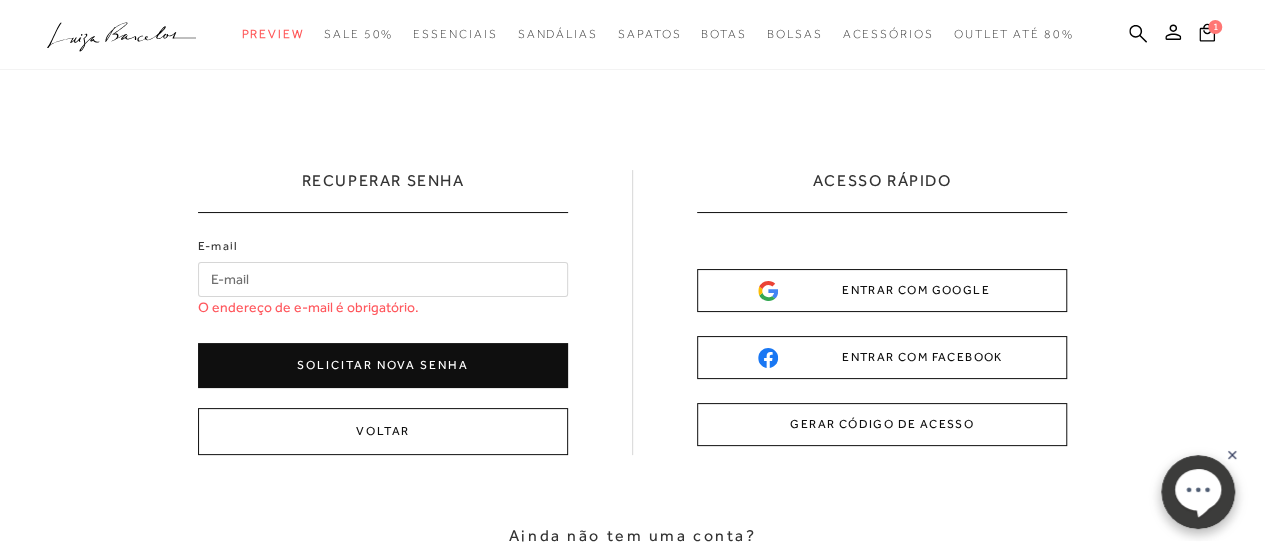 click on "E-mail" at bounding box center [383, 279] 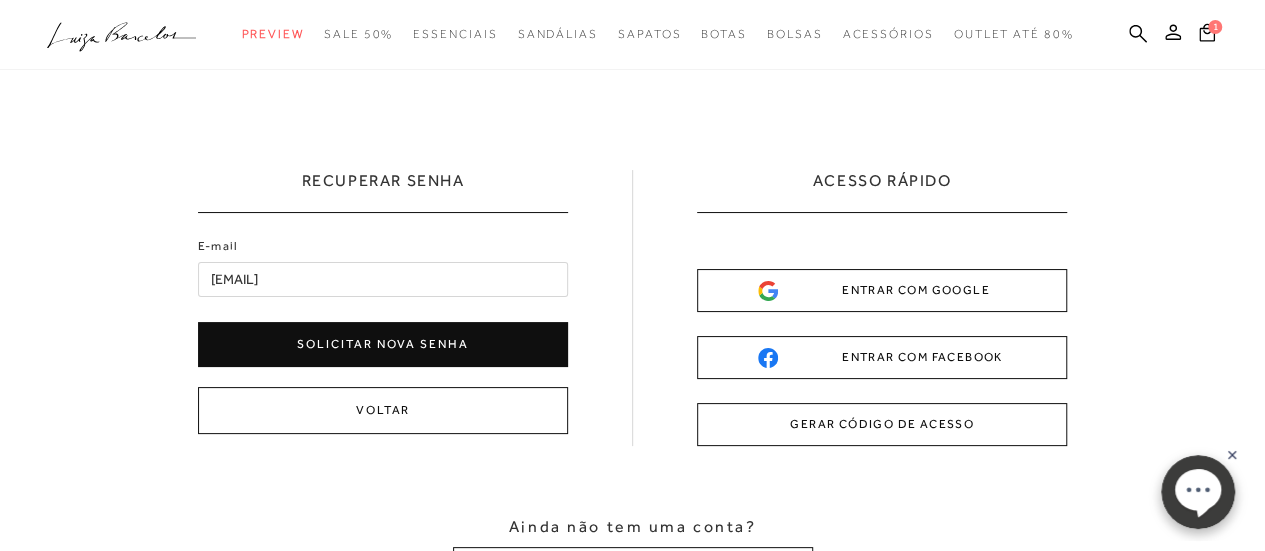 type on "patricia@artecetea.com.br" 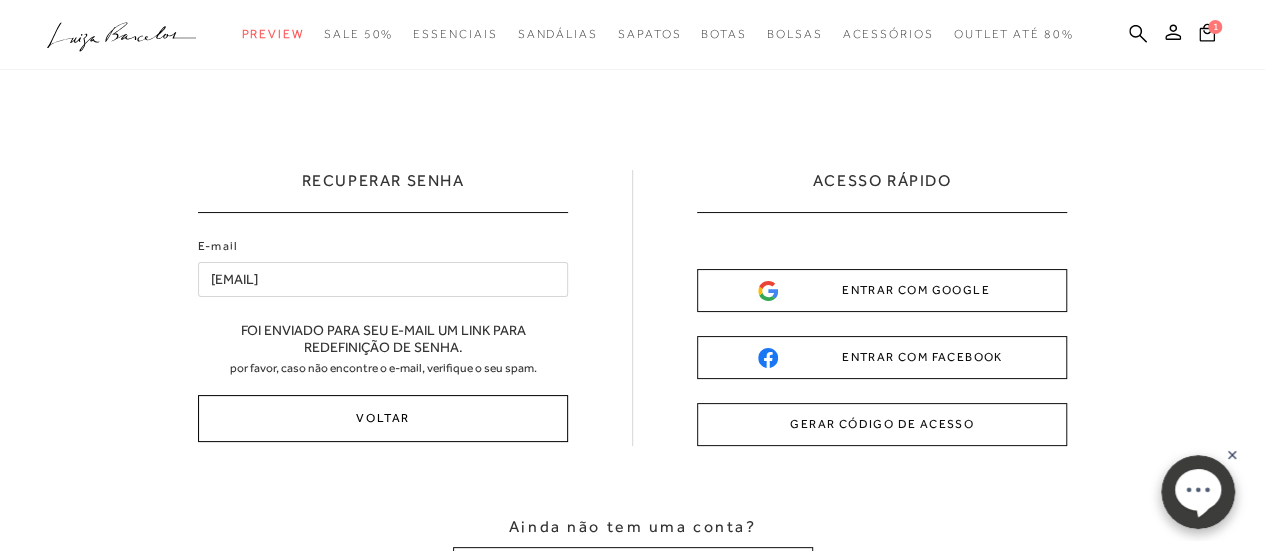 click on "Voltar" at bounding box center (383, 418) 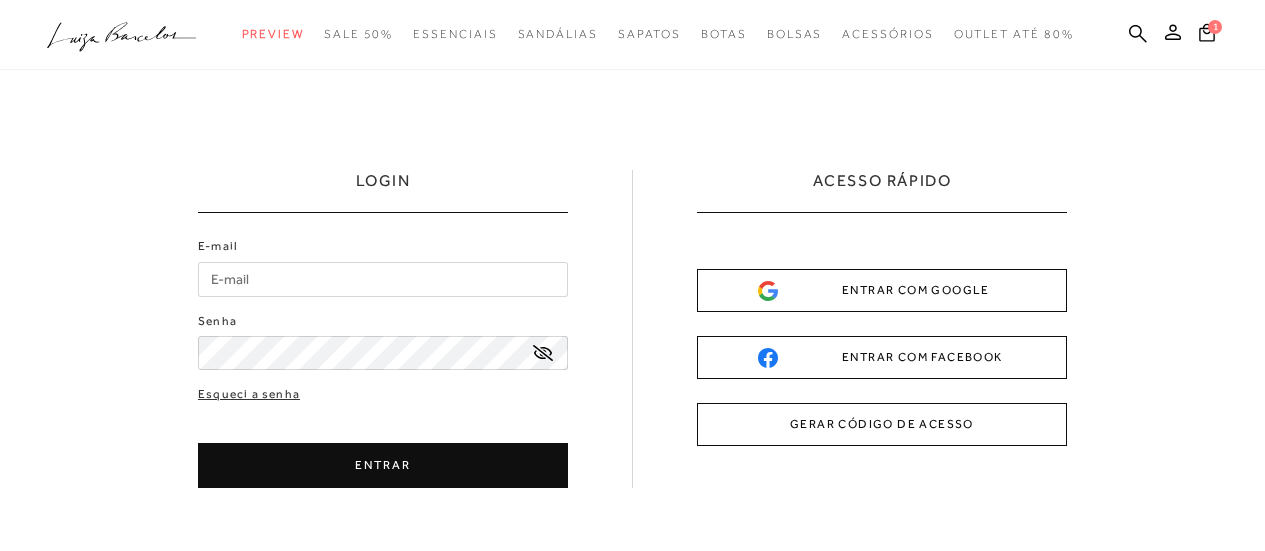 scroll, scrollTop: 0, scrollLeft: 0, axis: both 